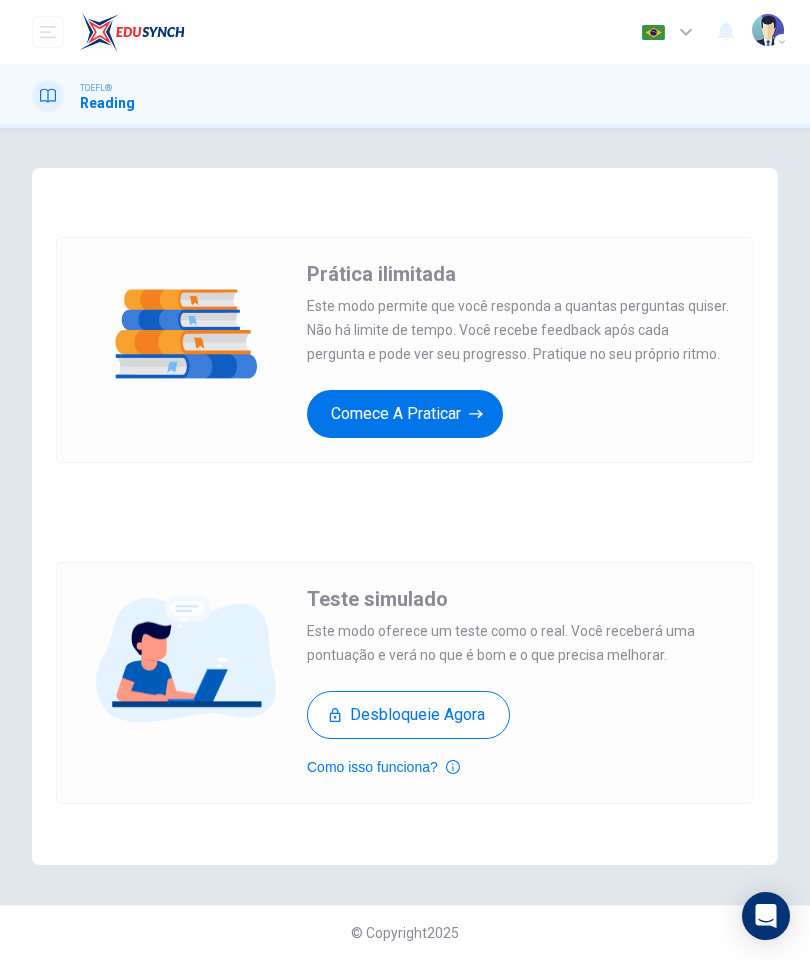 scroll, scrollTop: 0, scrollLeft: 0, axis: both 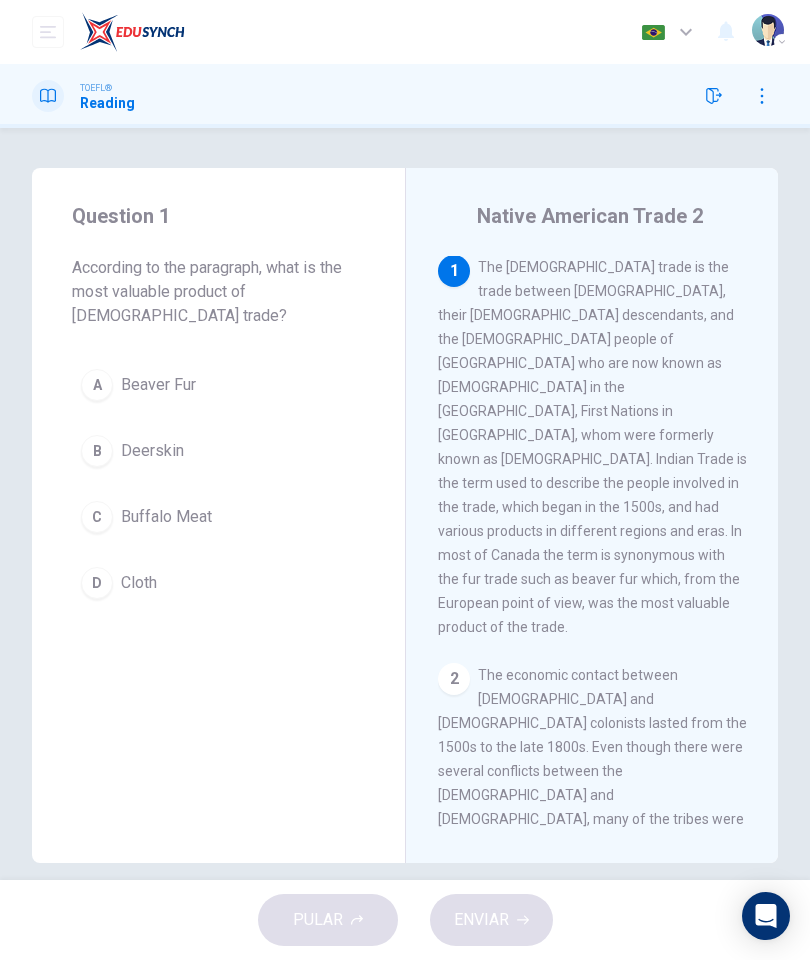 click on "The [DEMOGRAPHIC_DATA] trade is the trade between [DEMOGRAPHIC_DATA], their [DEMOGRAPHIC_DATA] descendants, and the [DEMOGRAPHIC_DATA] people of [GEOGRAPHIC_DATA] who are now known as [DEMOGRAPHIC_DATA] in the [GEOGRAPHIC_DATA], First Nations in [GEOGRAPHIC_DATA], whom were formerly known as [DEMOGRAPHIC_DATA]. Indian Trade is the term used to describe the people involved in the trade, which began in the 1500s, and had various products in different regions and eras. In most of Canada the term is synonymous with the fur trade such as beaver fur which, from the European point of view, was the most valuable product of the trade." at bounding box center (592, 447) 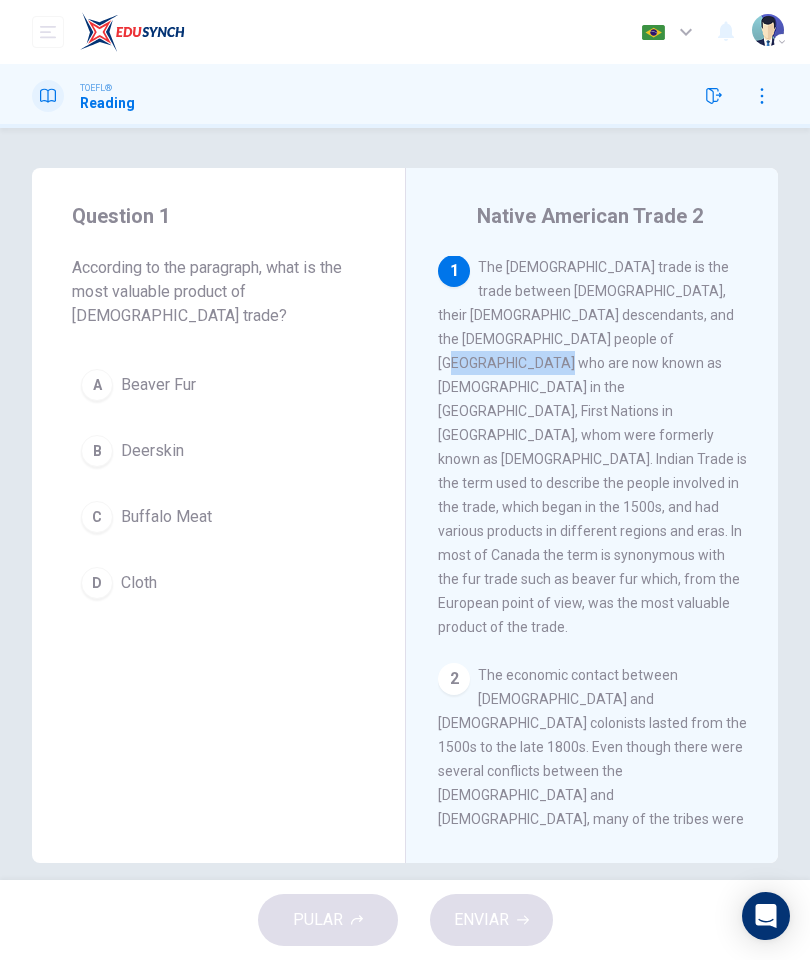 click on "The [DEMOGRAPHIC_DATA] trade is the trade between [DEMOGRAPHIC_DATA], their [DEMOGRAPHIC_DATA] descendants, and the [DEMOGRAPHIC_DATA] people of [GEOGRAPHIC_DATA] who are now known as [DEMOGRAPHIC_DATA] in the [GEOGRAPHIC_DATA], First Nations in [GEOGRAPHIC_DATA], whom were formerly known as [DEMOGRAPHIC_DATA]. Indian Trade is the term used to describe the people involved in the trade, which began in the 1500s, and had various products in different regions and eras. In most of Canada the term is synonymous with the fur trade such as beaver fur which, from the European point of view, was the most valuable product of the trade." at bounding box center [592, 447] 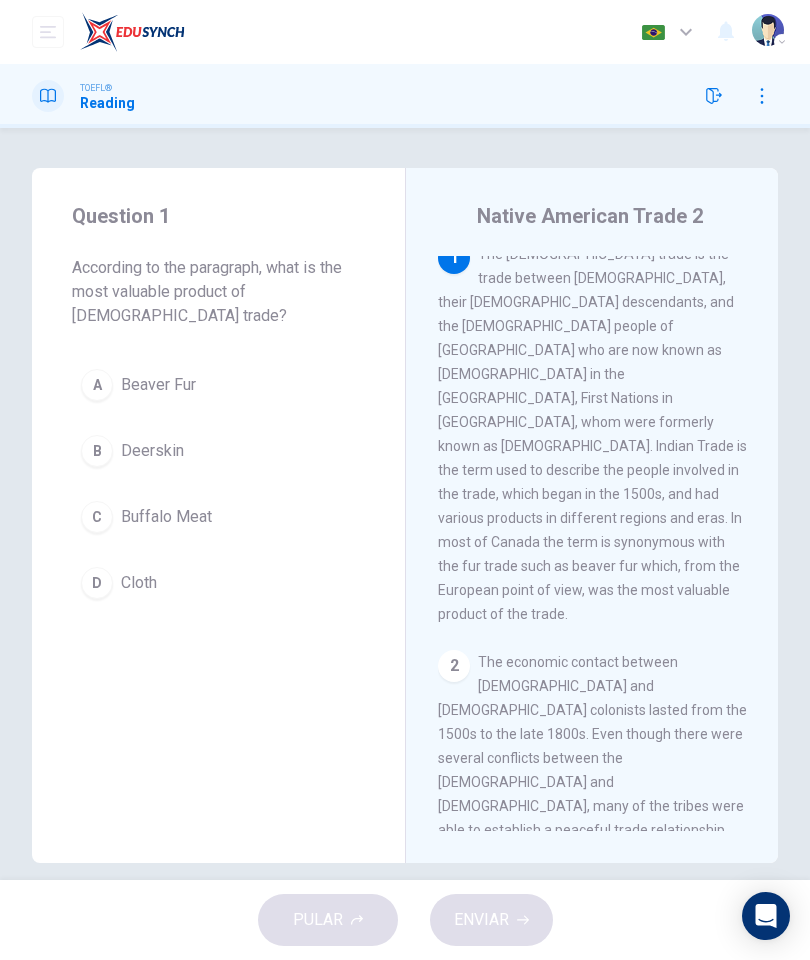scroll, scrollTop: 15, scrollLeft: 0, axis: vertical 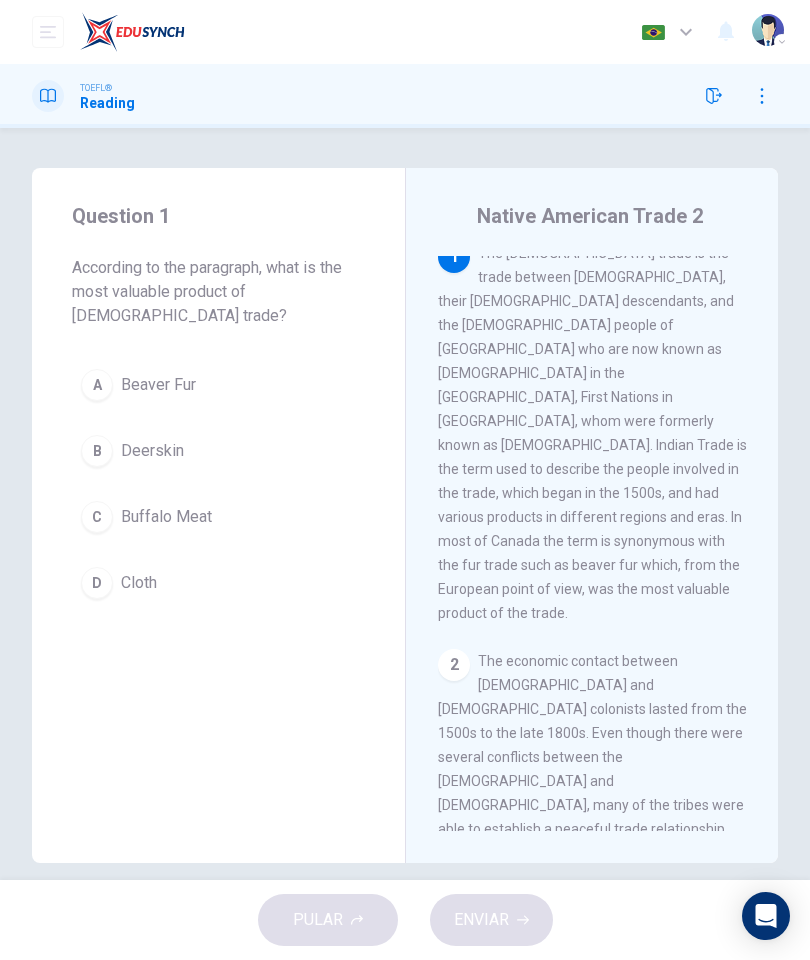 click on "The [DEMOGRAPHIC_DATA] trade is the trade between [DEMOGRAPHIC_DATA], their [DEMOGRAPHIC_DATA] descendants, and the [DEMOGRAPHIC_DATA] people of [GEOGRAPHIC_DATA] who are now known as [DEMOGRAPHIC_DATA] in the [GEOGRAPHIC_DATA], First Nations in [GEOGRAPHIC_DATA], whom were formerly known as [DEMOGRAPHIC_DATA]. Indian Trade is the term used to describe the people involved in the trade, which began in the 1500s, and had various products in different regions and eras. In most of Canada the term is synonymous with the fur trade such as beaver fur which, from the European point of view, was the most valuable product of the trade." at bounding box center (592, 433) 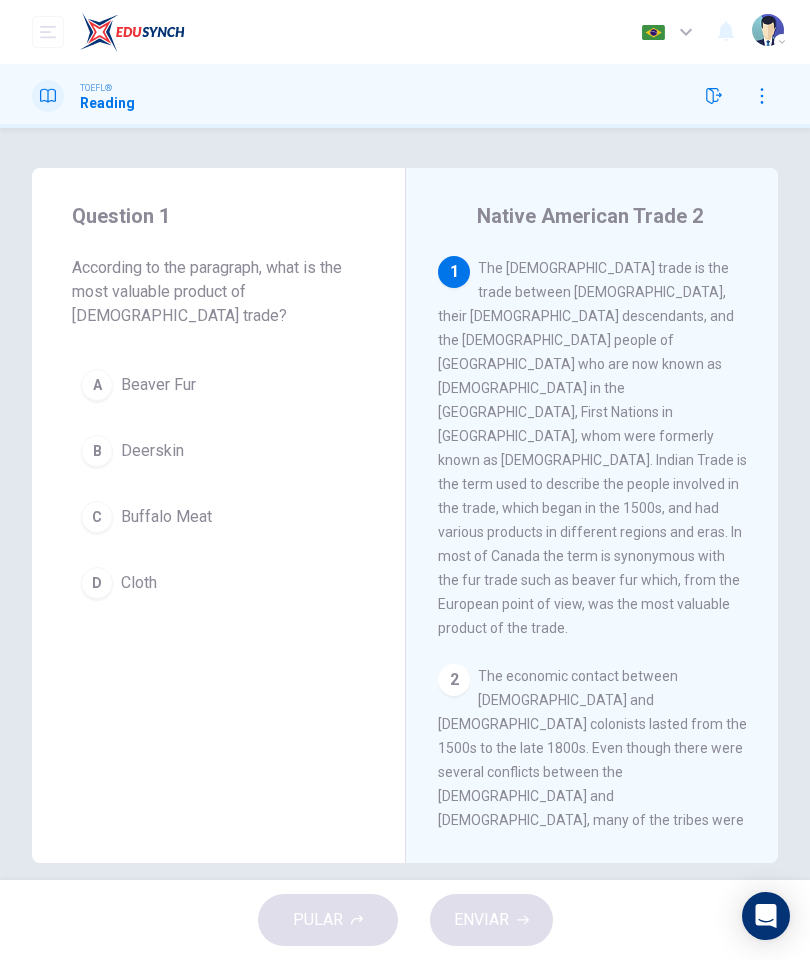 scroll, scrollTop: 0, scrollLeft: 0, axis: both 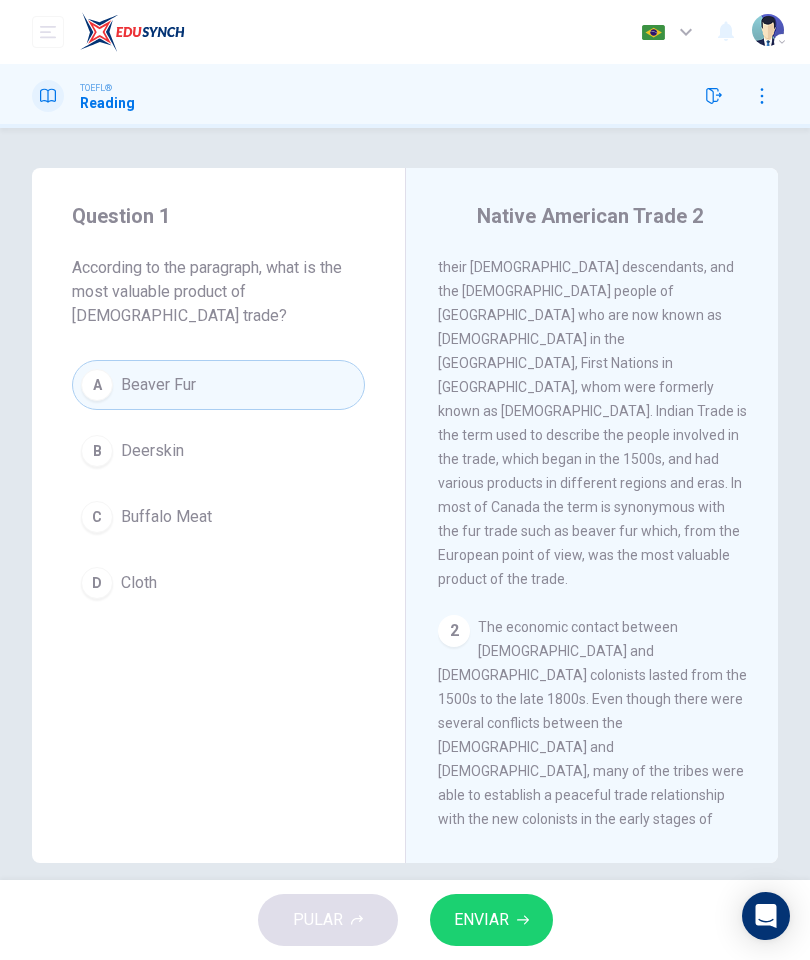click on "ENVIAR" at bounding box center [491, 920] 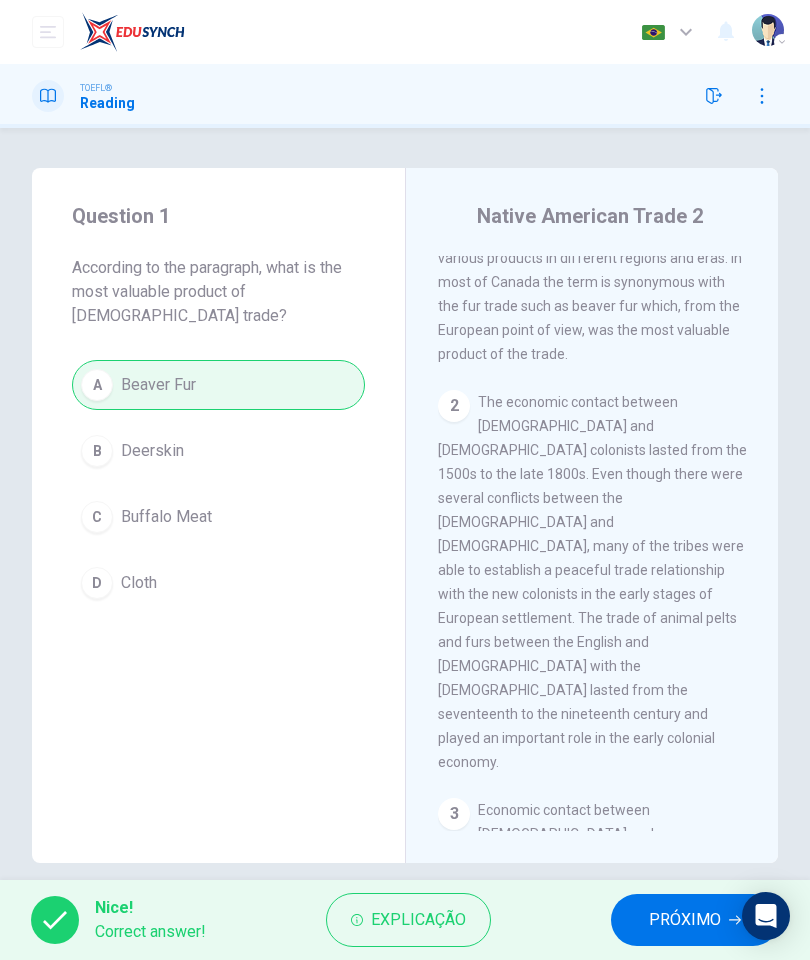 scroll, scrollTop: 276, scrollLeft: 0, axis: vertical 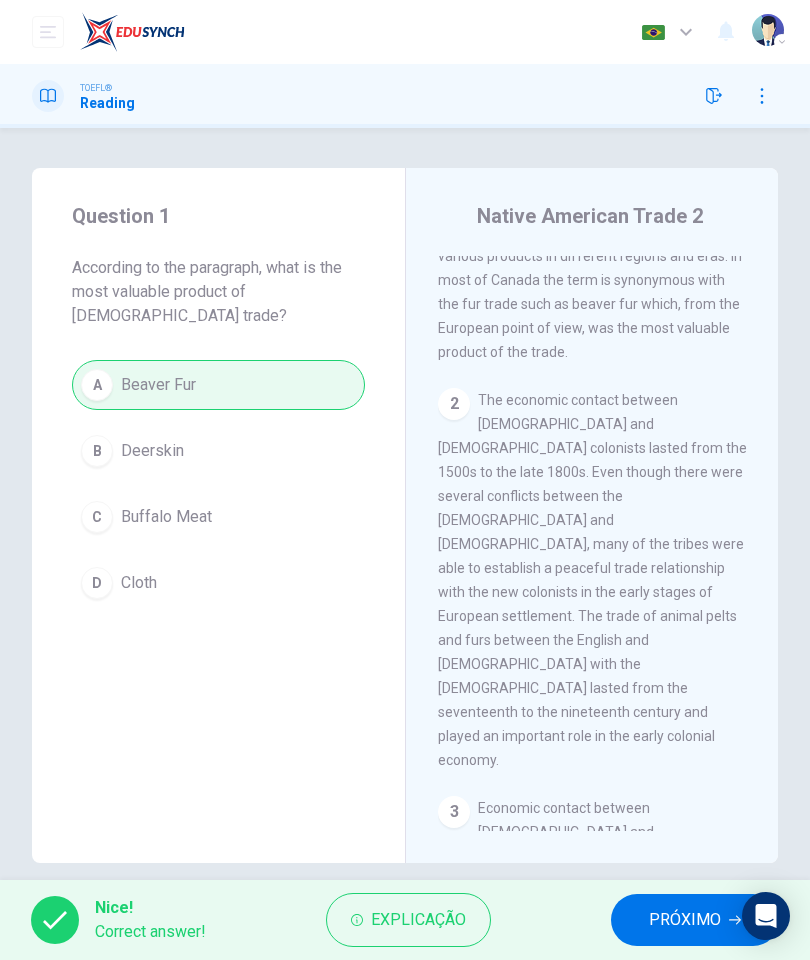 click on "PRÓXIMO" at bounding box center [685, 920] 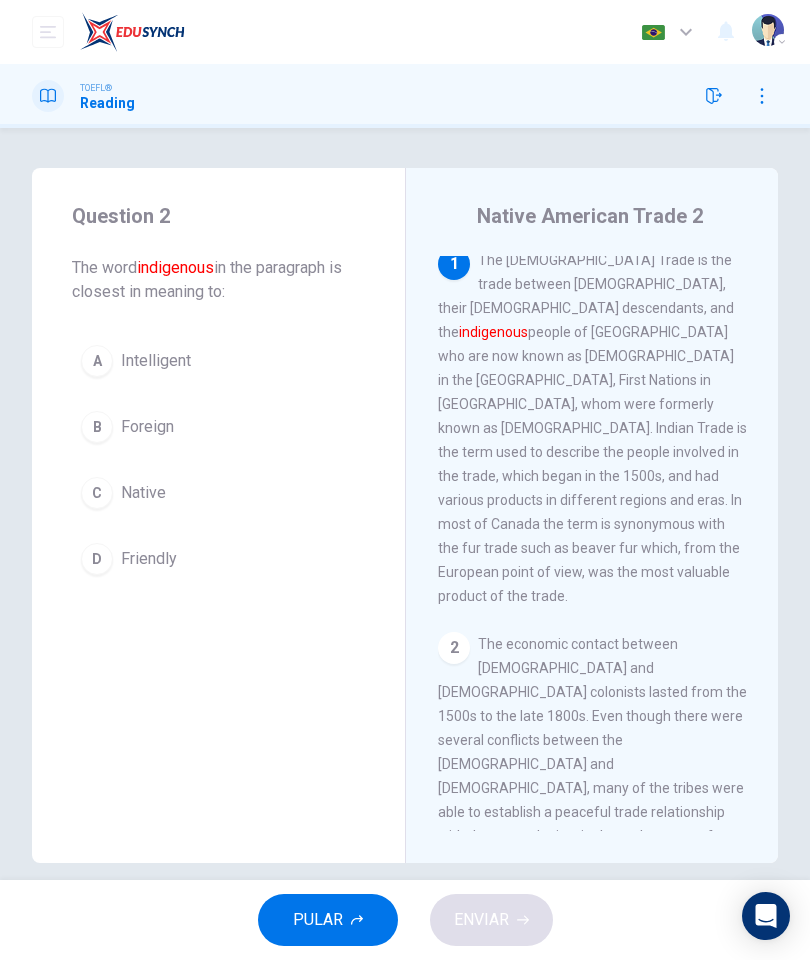 scroll, scrollTop: 0, scrollLeft: 0, axis: both 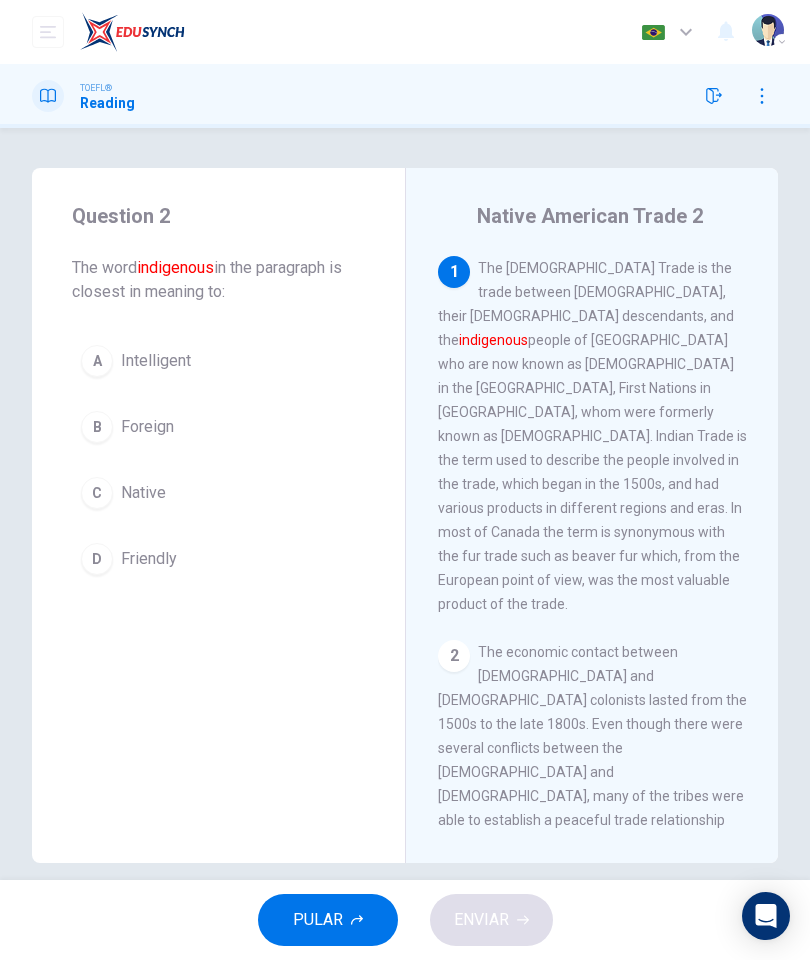 click on "1 The [DEMOGRAPHIC_DATA] Trade is the trade between [DEMOGRAPHIC_DATA], their [DEMOGRAPHIC_DATA] descendants, and the  [DEMOGRAPHIC_DATA]  people of [GEOGRAPHIC_DATA] who are now known as [DEMOGRAPHIC_DATA] in the [GEOGRAPHIC_DATA], First Nations in [GEOGRAPHIC_DATA], whom were formerly known as [DEMOGRAPHIC_DATA]. Indian Trade is the term used to describe the people involved in the trade, which began in the 1500s, and had various products in different regions and eras. In most of Canada the term is synonymous with the fur trade such as beaver fur which, from the European point of view, was the most valuable product of the trade." at bounding box center (592, 436) 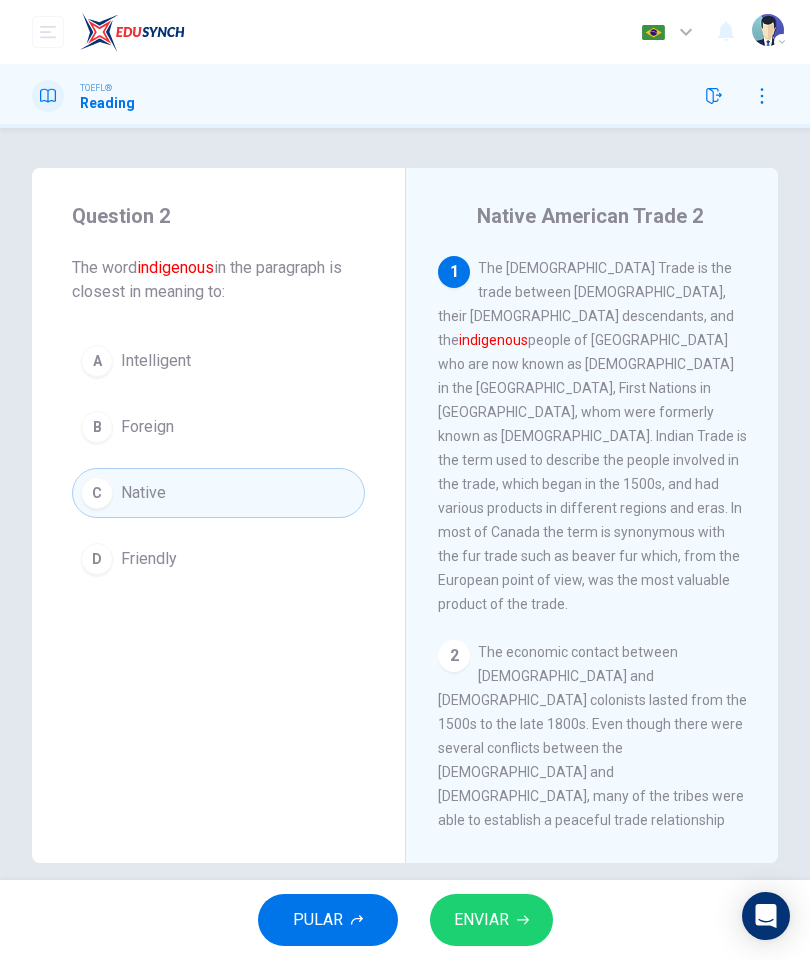 click on "ENVIAR" at bounding box center (481, 920) 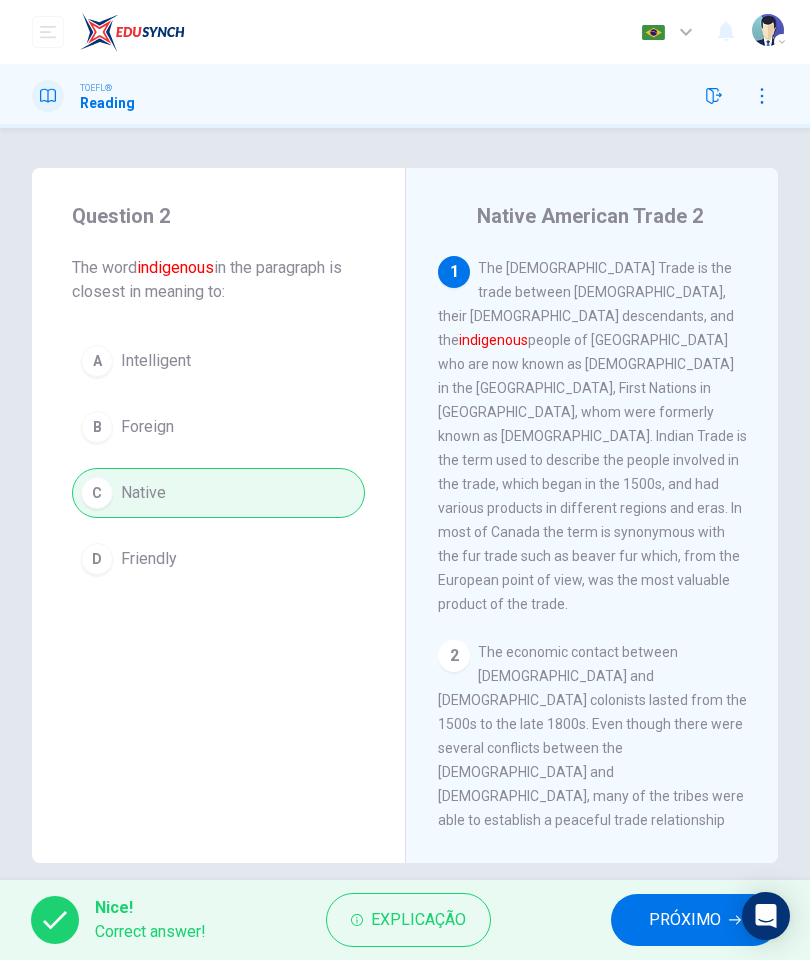 click on "Explicação" at bounding box center (418, 920) 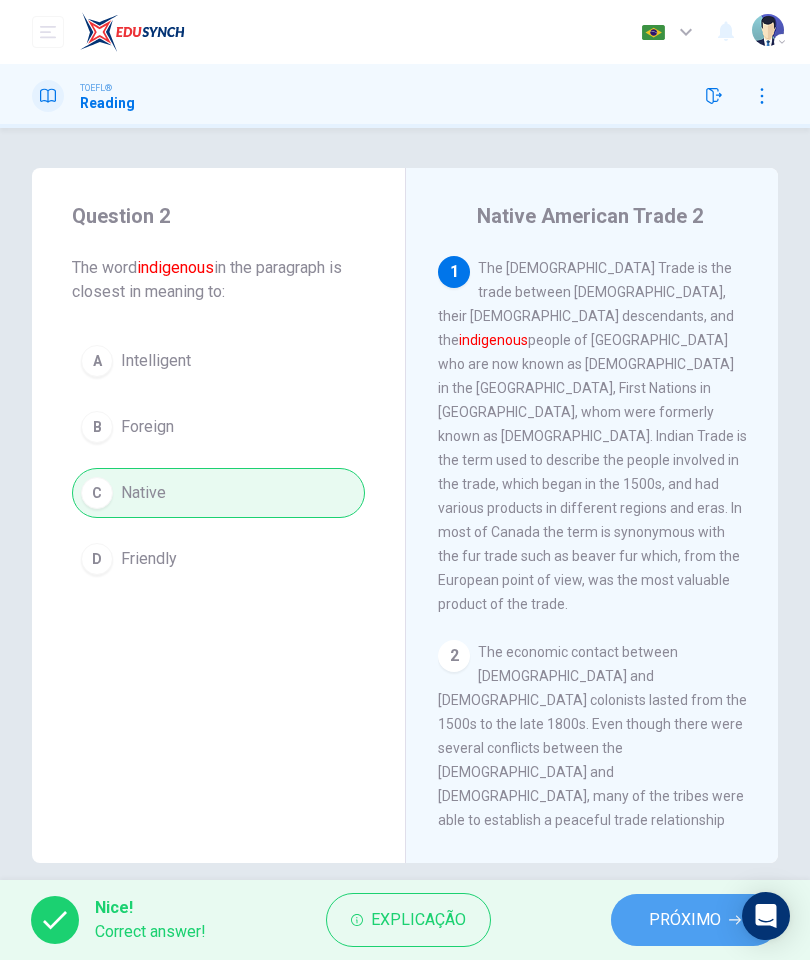 click on "PRÓXIMO" at bounding box center [685, 920] 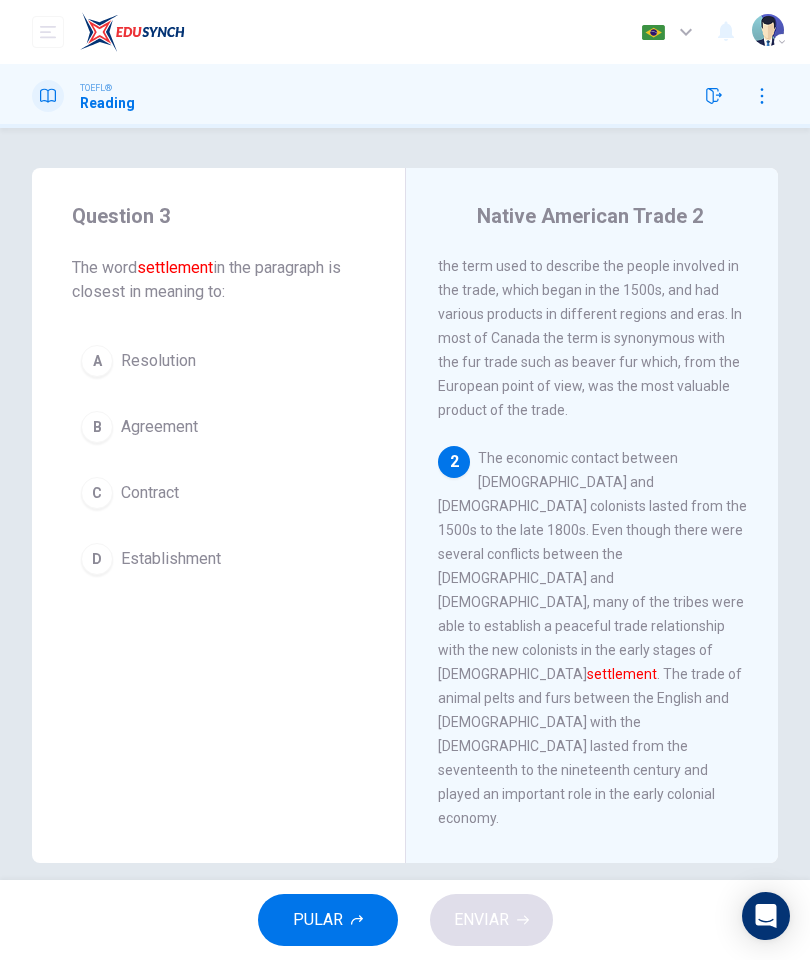 scroll, scrollTop: 249, scrollLeft: 0, axis: vertical 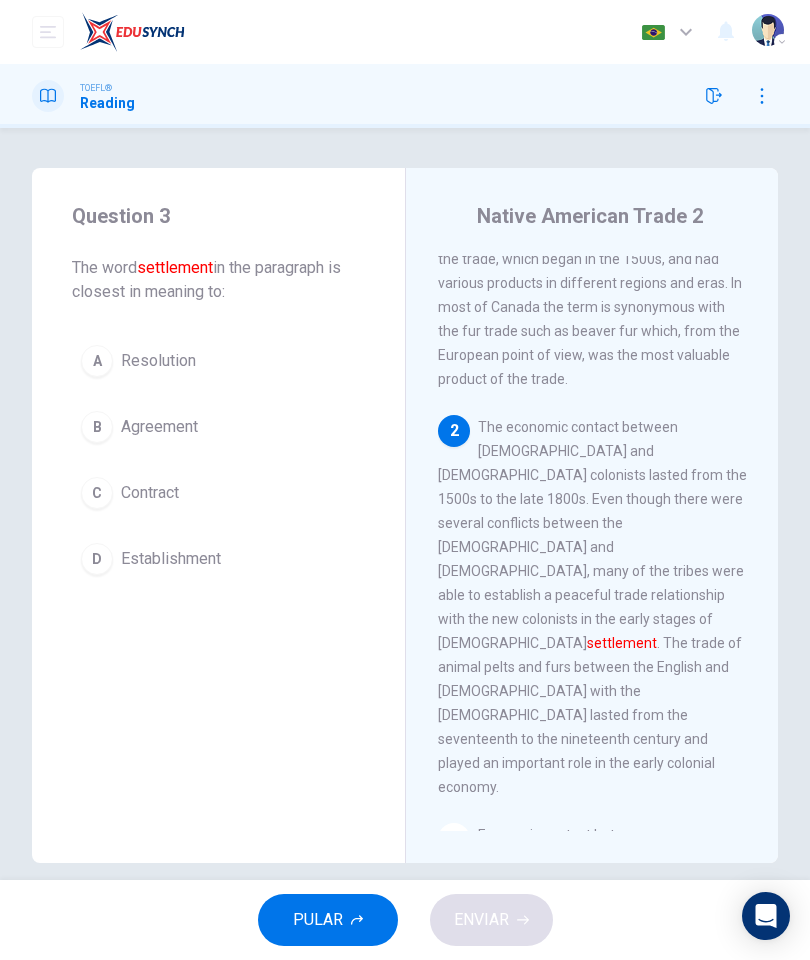 click on "The economic contact between [DEMOGRAPHIC_DATA] and [DEMOGRAPHIC_DATA] colonists lasted from the 1500s to the late 1800s. Even though there were several conflicts between the [DEMOGRAPHIC_DATA] and [DEMOGRAPHIC_DATA], many of the tribes were able to establish a peaceful trade relationship with the new colonists in the early stages of European  settlement . The trade of animal pelts and furs between the English and [DEMOGRAPHIC_DATA] with the [DEMOGRAPHIC_DATA] lasted from the seventeenth to the nineteenth century and played an important role in the early colonial economy." at bounding box center (592, 607) 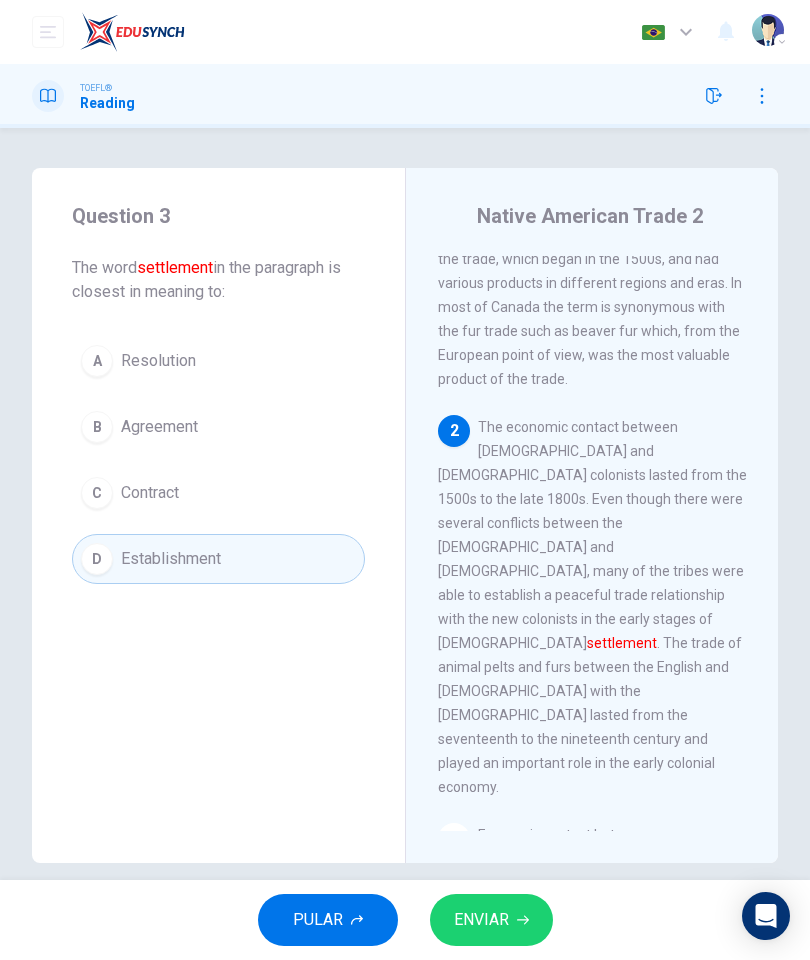 click on "ENVIAR" at bounding box center [491, 920] 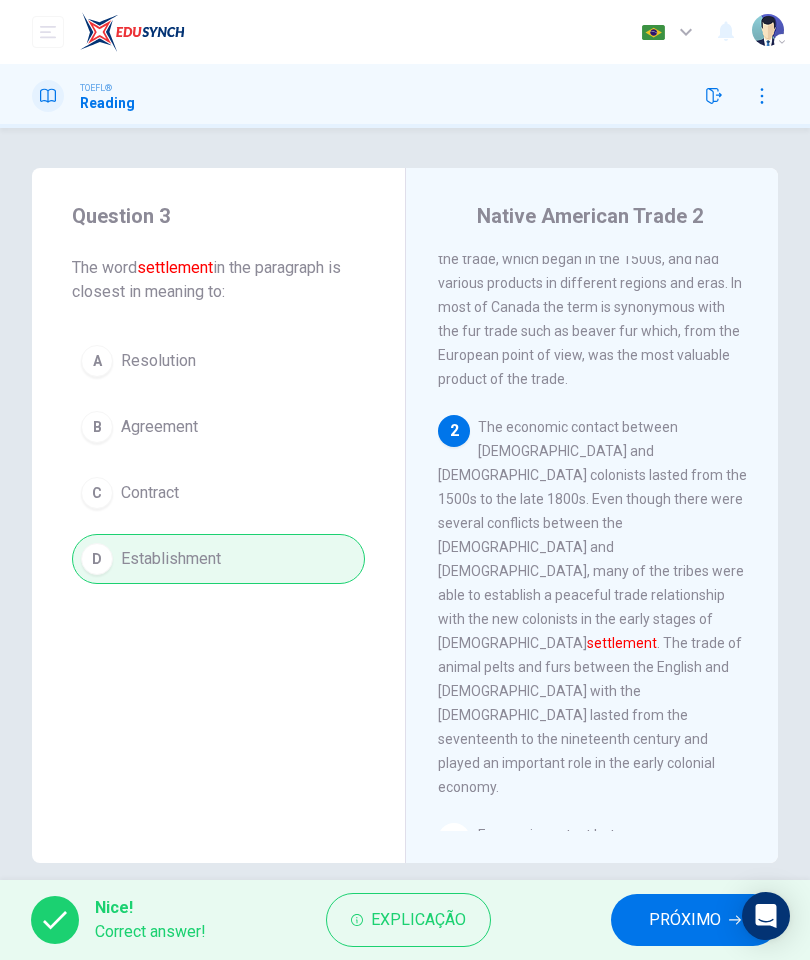 click on "PRÓXIMO" at bounding box center (685, 920) 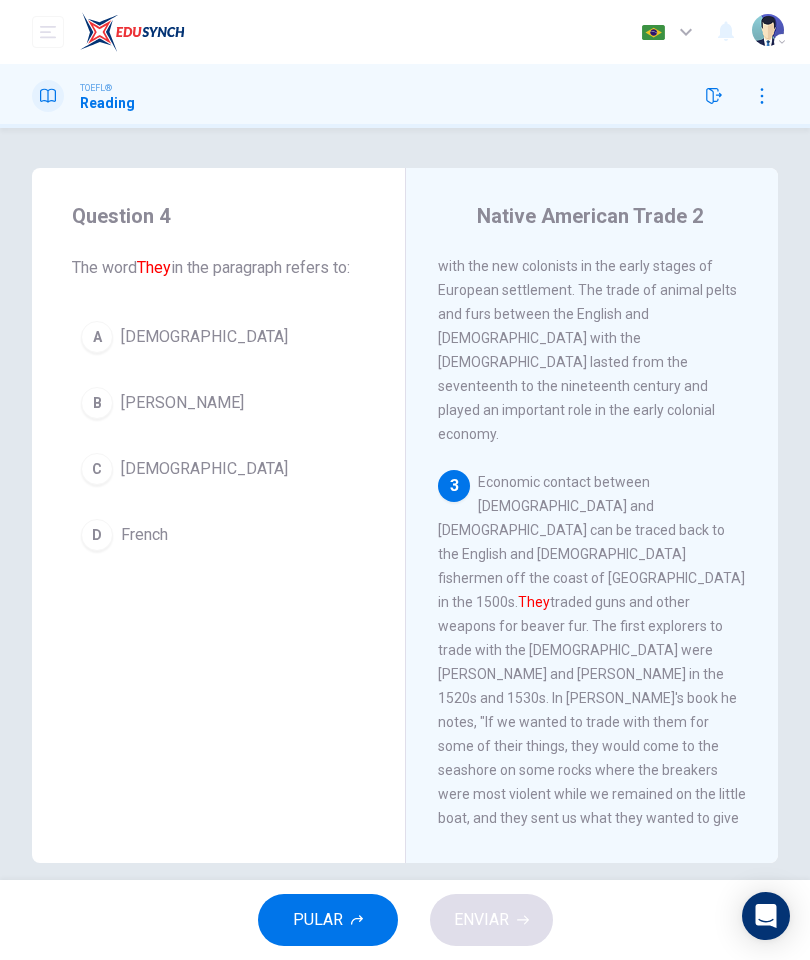 scroll, scrollTop: 591, scrollLeft: 0, axis: vertical 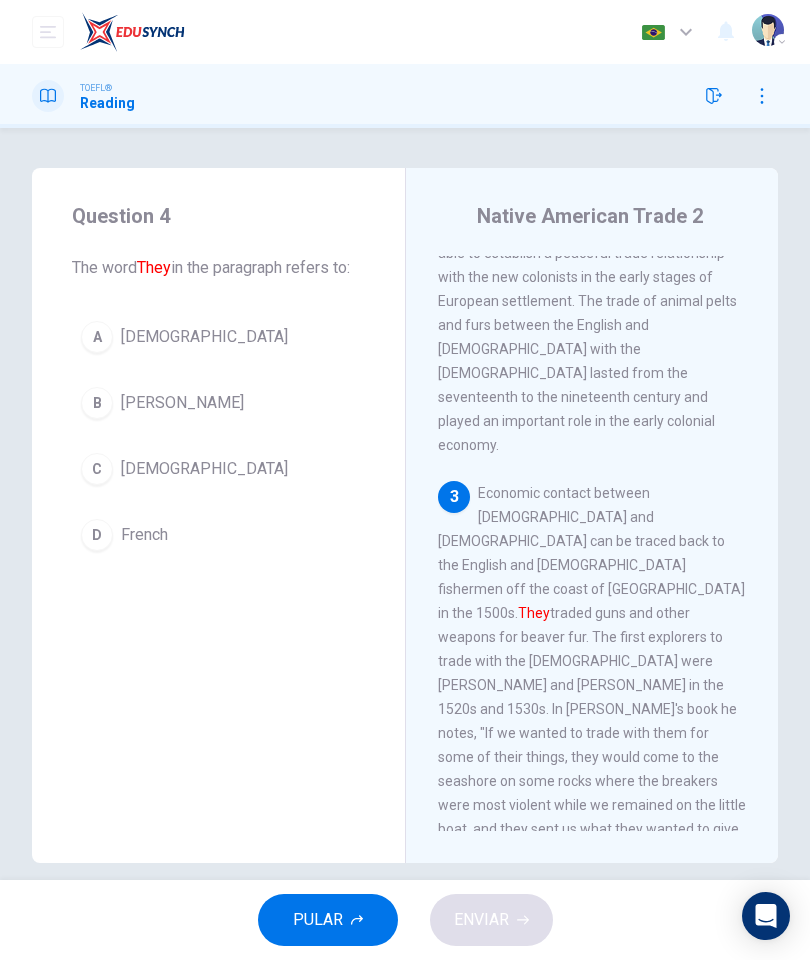 click on "1 The [DEMOGRAPHIC_DATA] trade is the trade between [DEMOGRAPHIC_DATA], their [DEMOGRAPHIC_DATA] descendants, and the [DEMOGRAPHIC_DATA] people of [GEOGRAPHIC_DATA] who are now known as [DEMOGRAPHIC_DATA] in the [GEOGRAPHIC_DATA], First Nations in [GEOGRAPHIC_DATA], whom were formerly known as [DEMOGRAPHIC_DATA]. Indian Trade is the term used to describe the people involved in the trade, which began in the 1500s, and had various products in different regions and eras. In most of Canada the term is synonymous with the fur trade such as beaver fur which, from the European point of view, was the most valuable product of the trade. 2 3 Economic contact between [DEMOGRAPHIC_DATA] and [DEMOGRAPHIC_DATA] can be traced back to the English and [DEMOGRAPHIC_DATA] fishermen off the coast of [GEOGRAPHIC_DATA] in the 1500s.  They 4 5 6" at bounding box center (605, 543) 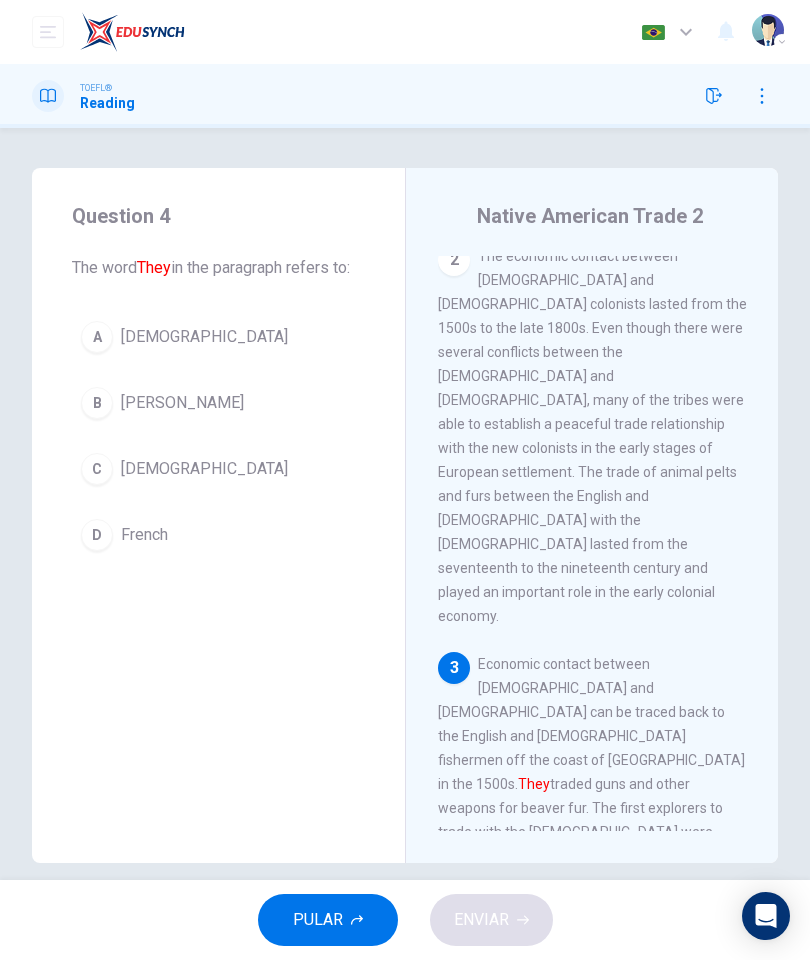 scroll, scrollTop: 421, scrollLeft: 0, axis: vertical 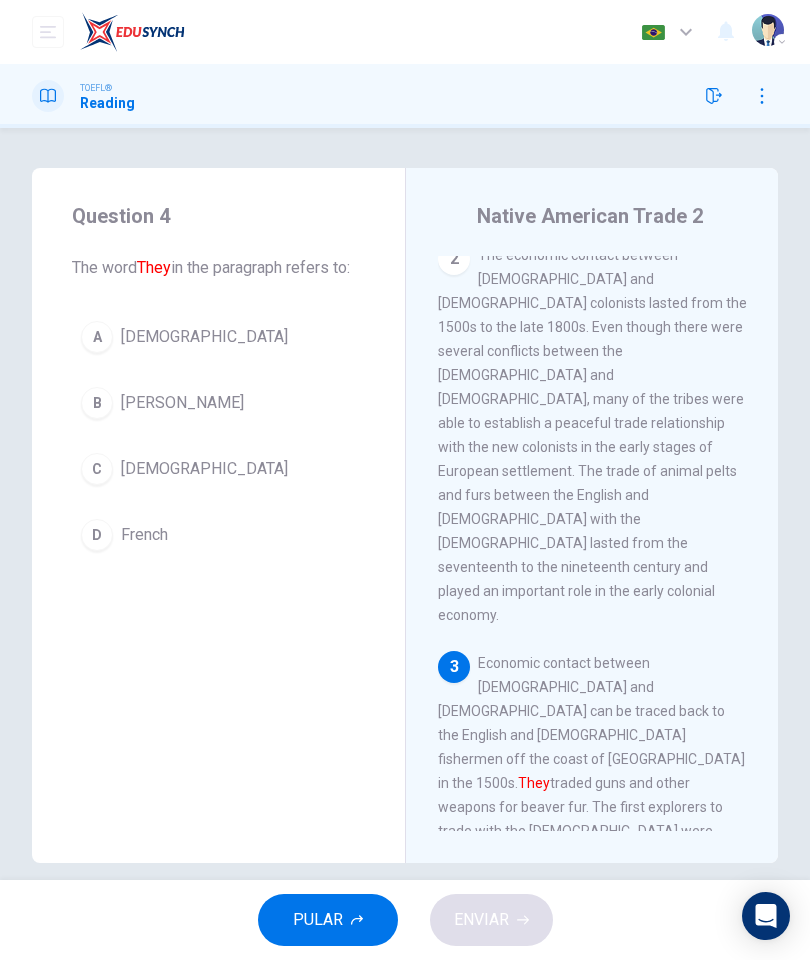 click 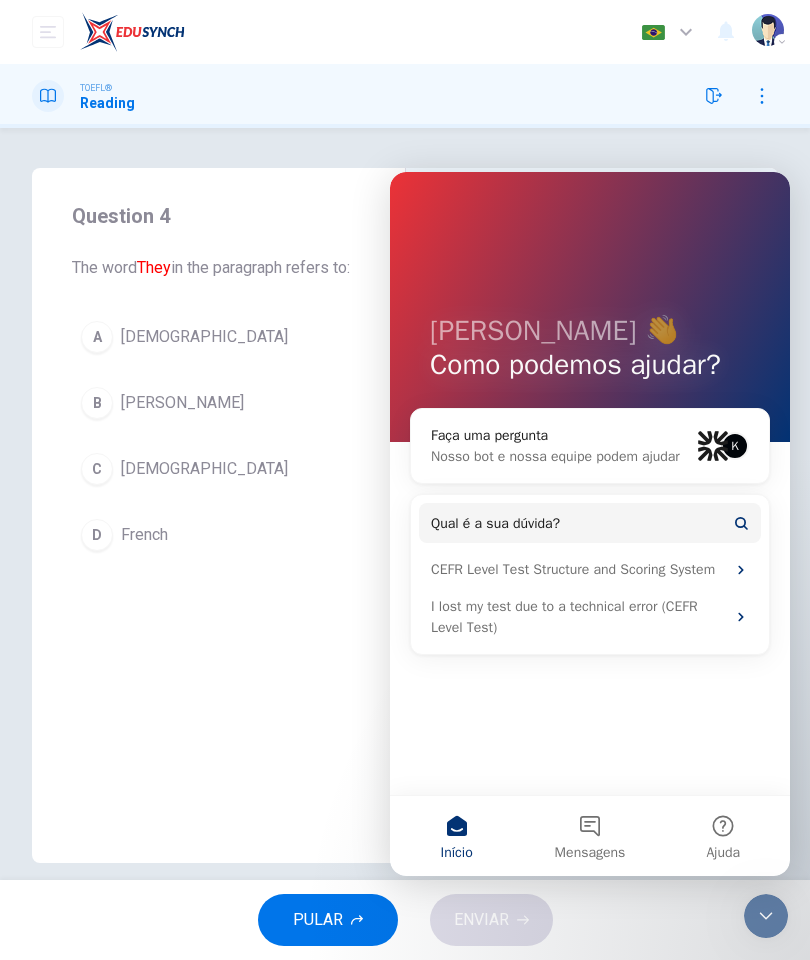 scroll, scrollTop: 0, scrollLeft: 0, axis: both 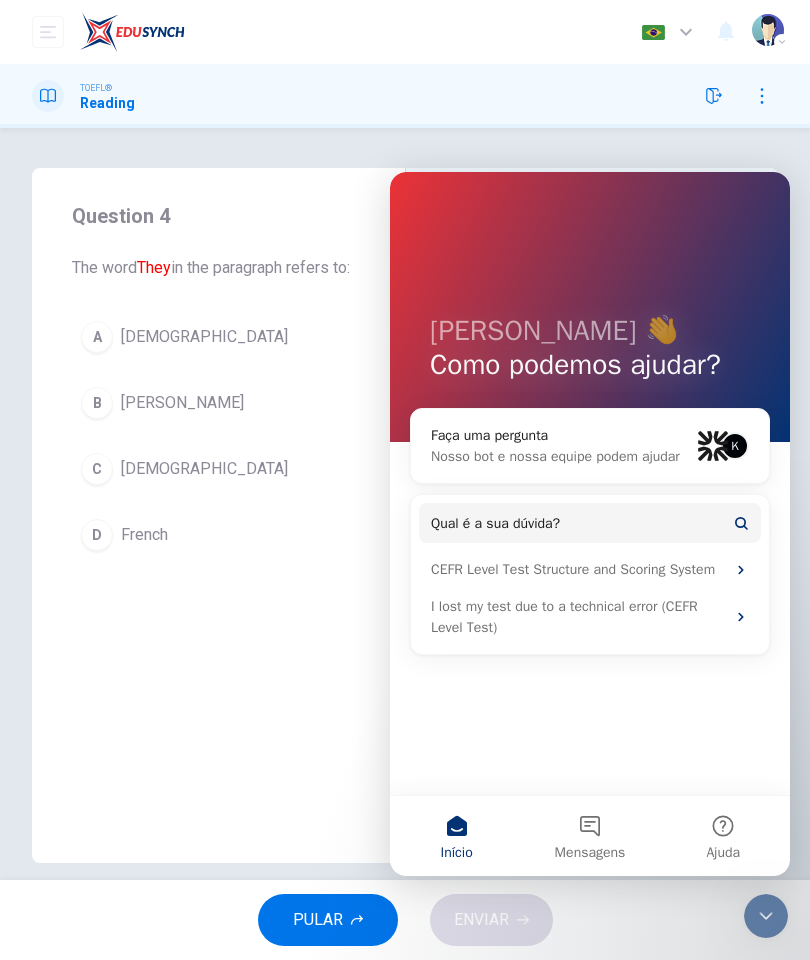 click on "Question 4 The word  They  in the paragraph refers to: A [DEMOGRAPHIC_DATA] B [PERSON_NAME] C [DEMOGRAPHIC_DATA] D [DEMOGRAPHIC_DATA] Trade 2 1 The [DEMOGRAPHIC_DATA] trade is the trade between [DEMOGRAPHIC_DATA], their [DEMOGRAPHIC_DATA] descendants, and the [DEMOGRAPHIC_DATA] people of [GEOGRAPHIC_DATA] who are now known as [DEMOGRAPHIC_DATA] in the [GEOGRAPHIC_DATA], First Nations in [GEOGRAPHIC_DATA], whom were formerly known as [DEMOGRAPHIC_DATA]. Indian Trade is the term used to describe the people involved in the trade, which began in the 1500s, and had various products in different regions and eras. In most of Canada the term is synonymous with the fur trade such as beaver fur which, from the European point of view, was the most valuable product of the trade. 2 3 Economic contact between [DEMOGRAPHIC_DATA] and [DEMOGRAPHIC_DATA] can be traced back to the English and [DEMOGRAPHIC_DATA] fishermen off the coast of [GEOGRAPHIC_DATA] in the 1500s.  They 4 5 6" at bounding box center (405, 504) 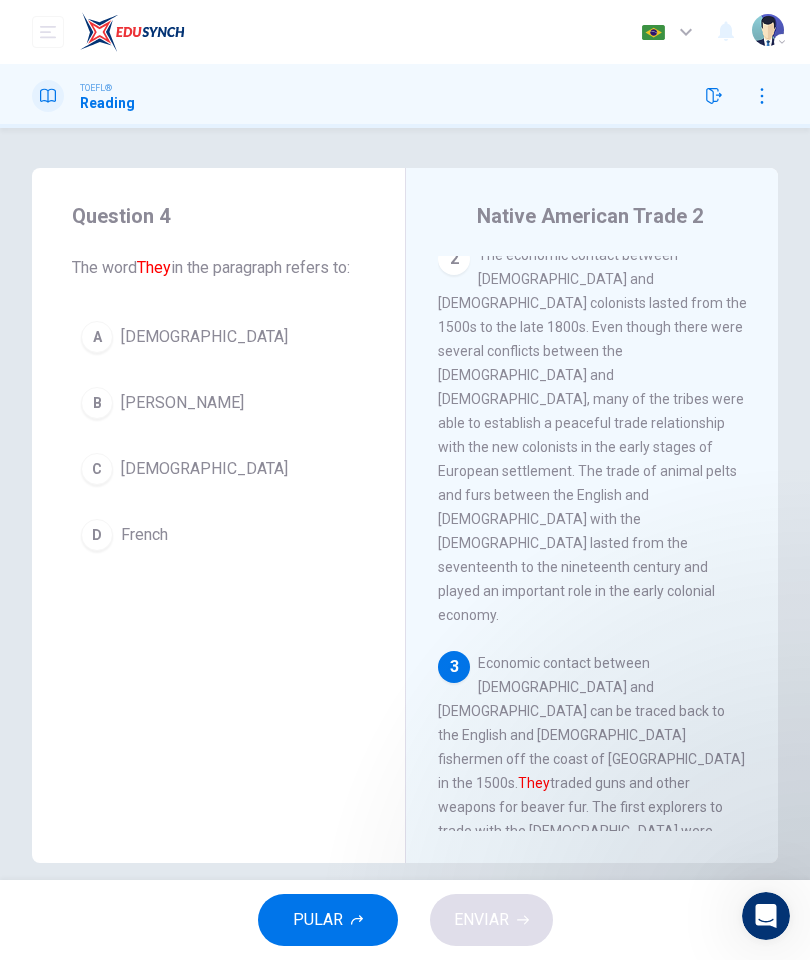 scroll, scrollTop: 0, scrollLeft: 0, axis: both 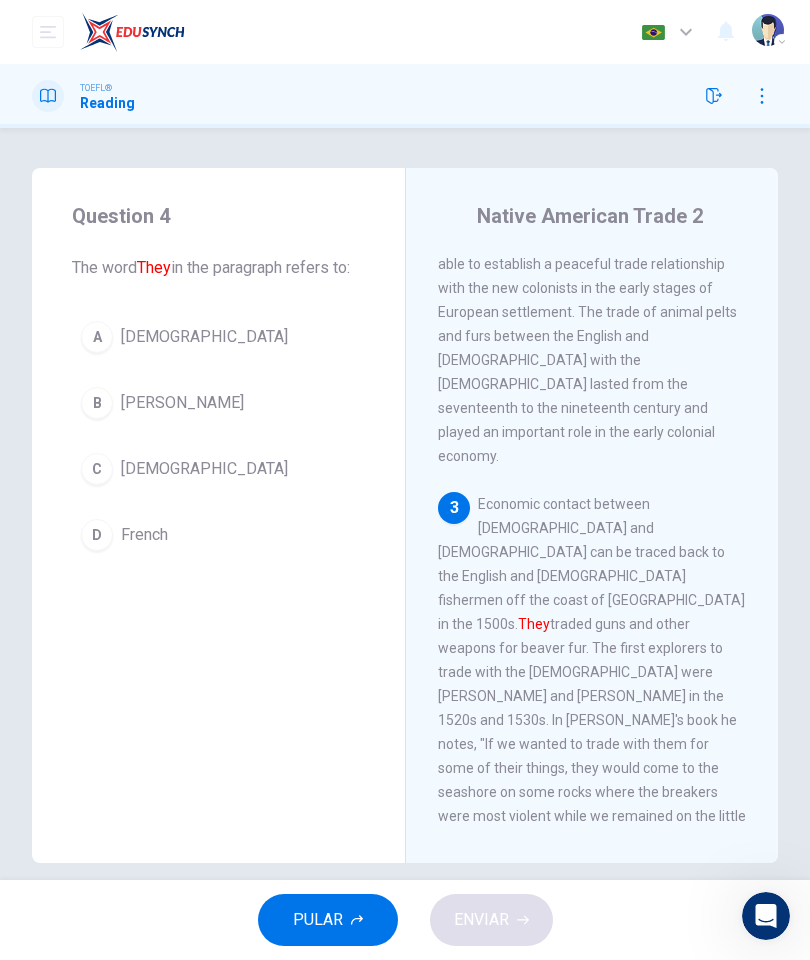 click on "A" at bounding box center [97, 337] 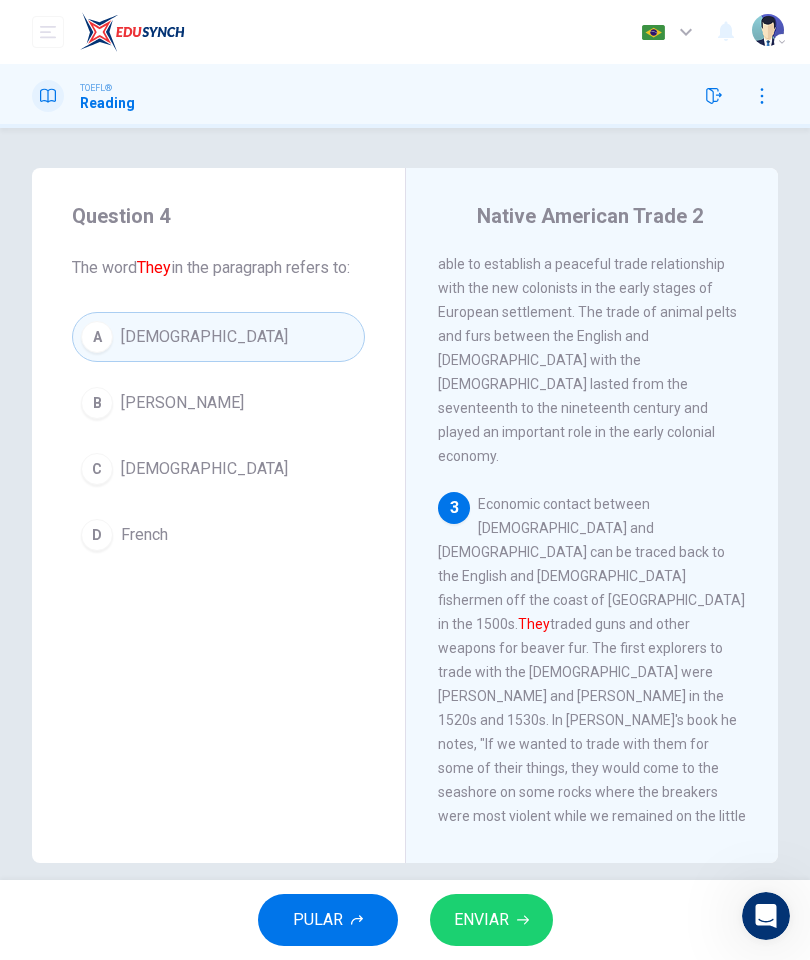 click on "ENVIAR" at bounding box center (481, 920) 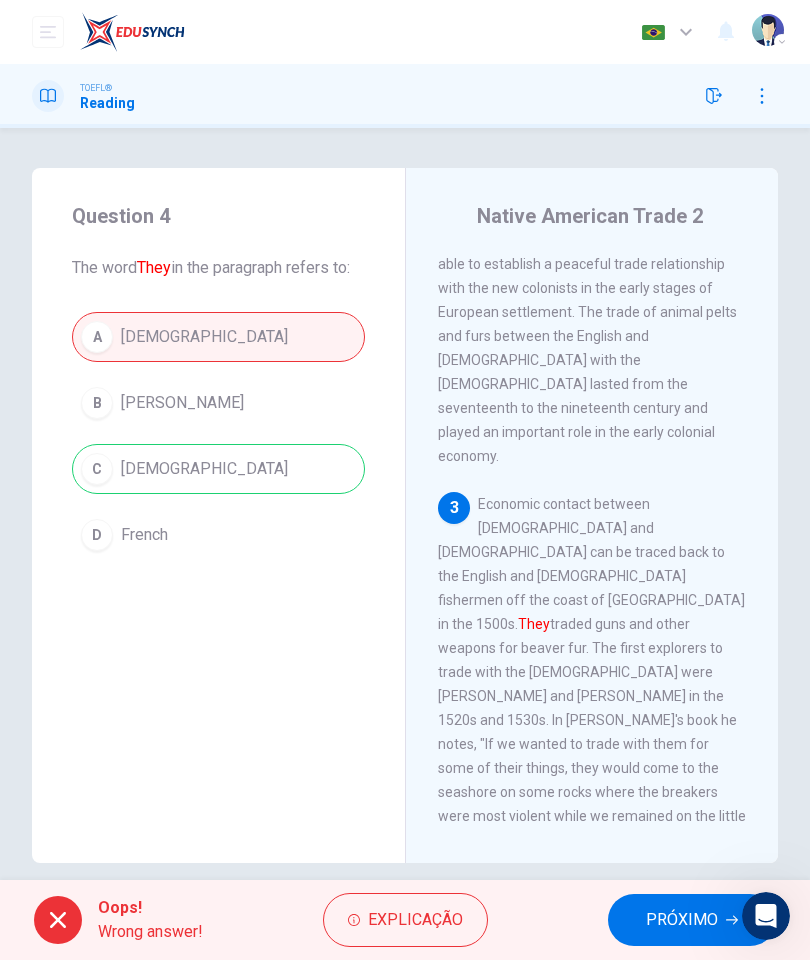 click on "Explicação" at bounding box center [415, 920] 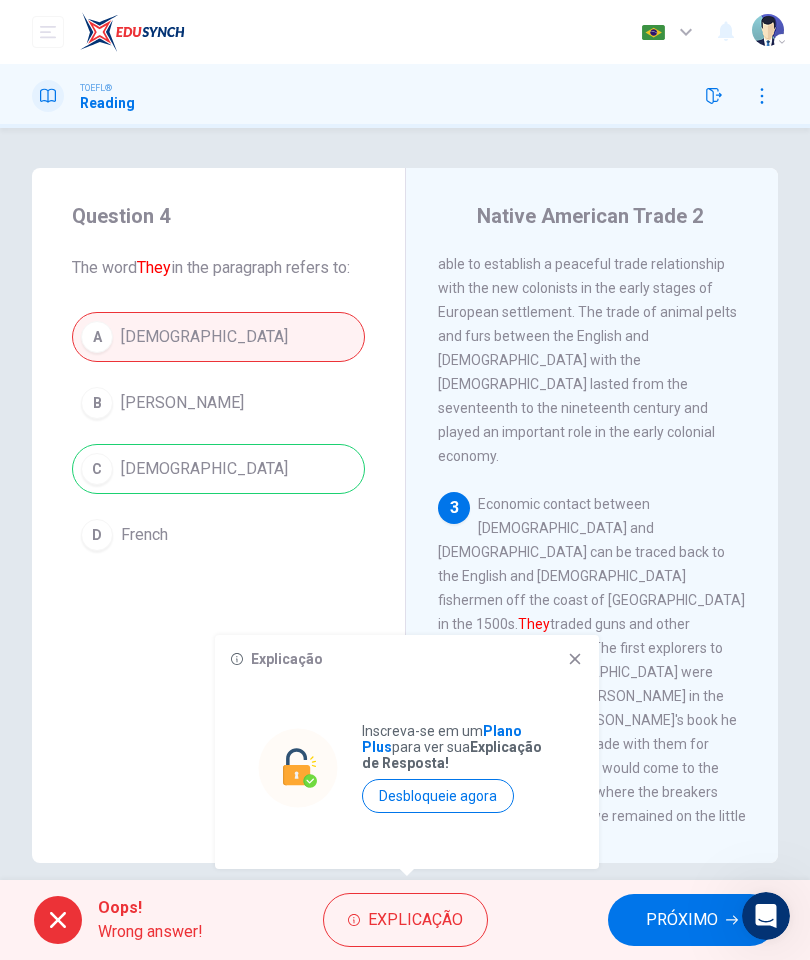click on "Desbloqueie agora" at bounding box center [438, 796] 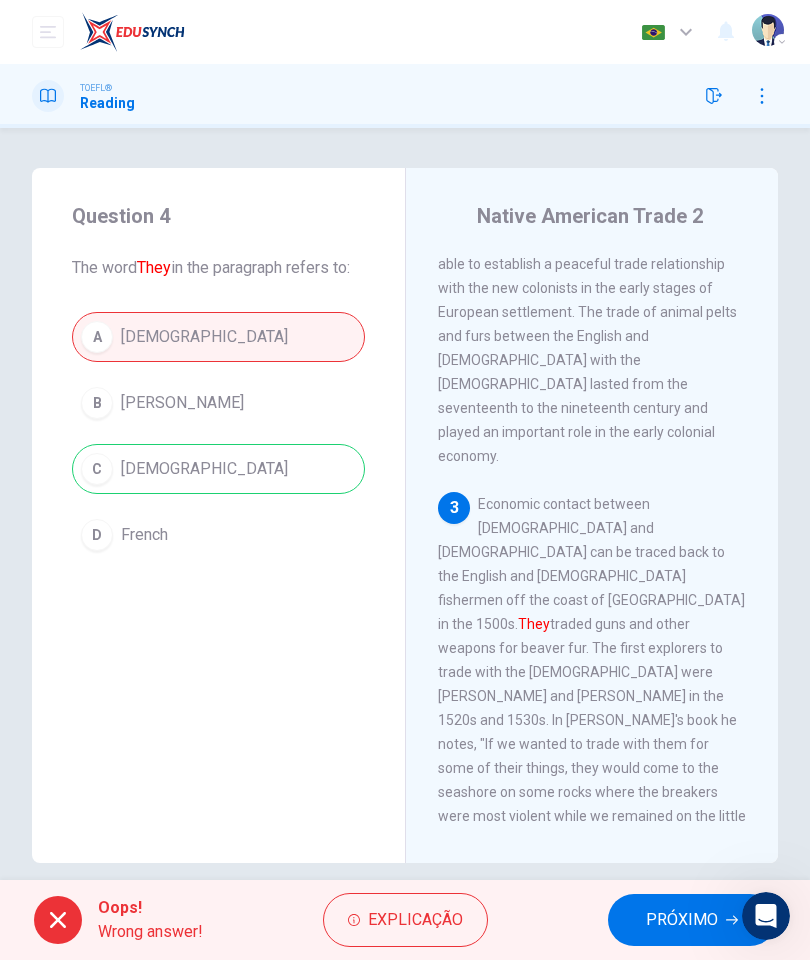 click on "PRÓXIMO" at bounding box center (682, 920) 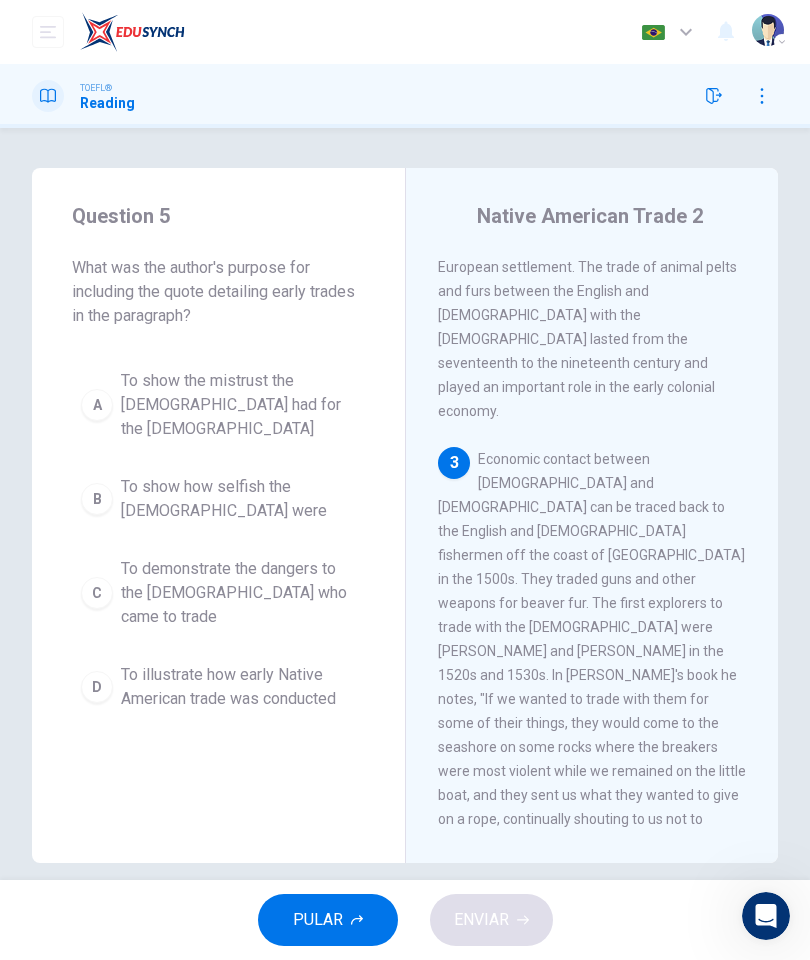 scroll, scrollTop: 623, scrollLeft: 0, axis: vertical 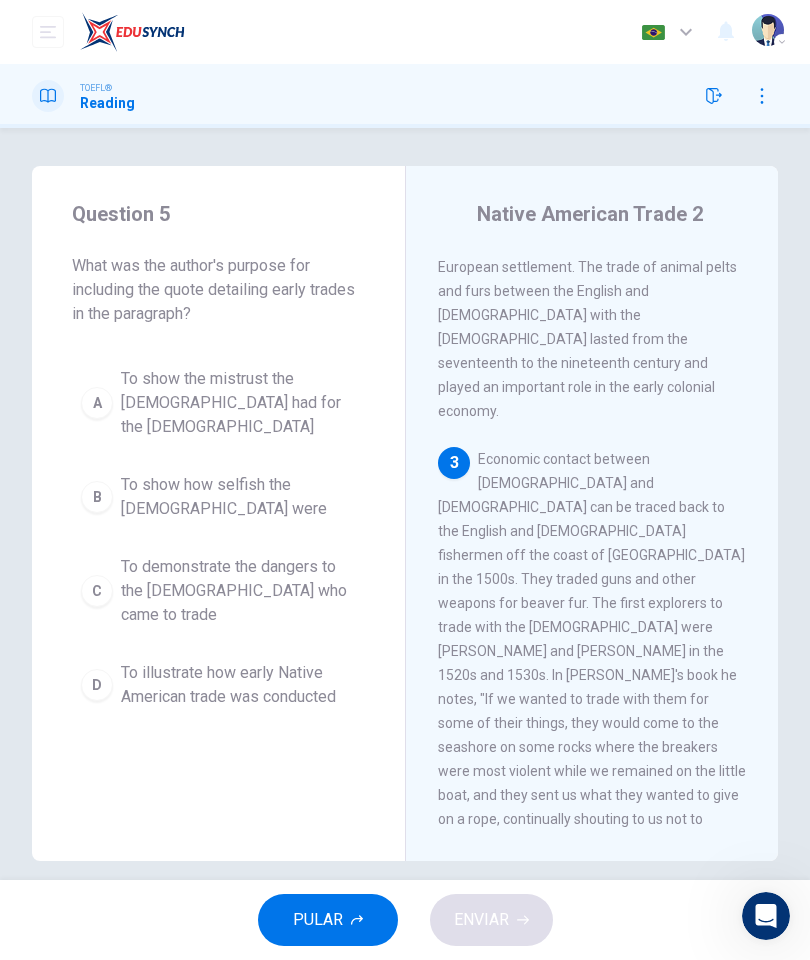 click on "[DEMOGRAPHIC_DATA] Trade 2 1 The [DEMOGRAPHIC_DATA] trade is the trade between [DEMOGRAPHIC_DATA], their [DEMOGRAPHIC_DATA] descendants, and the [DEMOGRAPHIC_DATA] people of [GEOGRAPHIC_DATA] who are now known as [DEMOGRAPHIC_DATA] in the [GEOGRAPHIC_DATA], First Nations in [GEOGRAPHIC_DATA], whom were formerly known as [DEMOGRAPHIC_DATA]. Indian Trade is the term used to describe the people involved in the trade, which began in the 1500s, and had various products in different regions and eras. In most of Canada the term is synonymous with the fur trade such as beaver fur which, from the European point of view, was the most valuable product of the trade. 2 3 4 5 6" at bounding box center [591, 513] 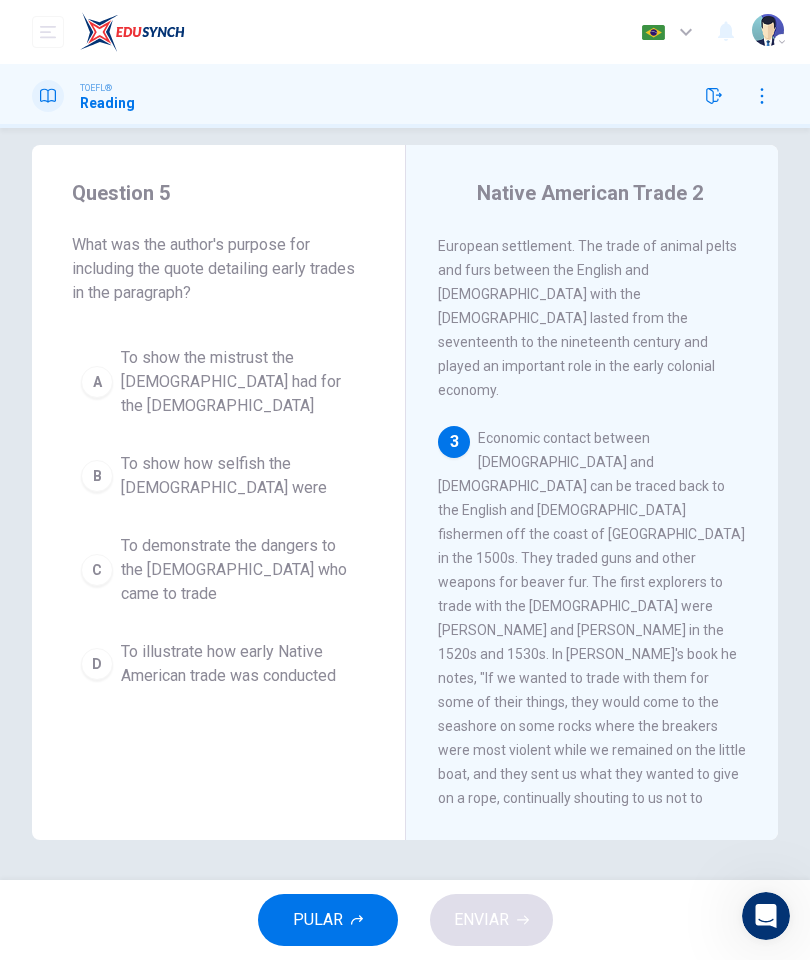 scroll, scrollTop: 23, scrollLeft: 0, axis: vertical 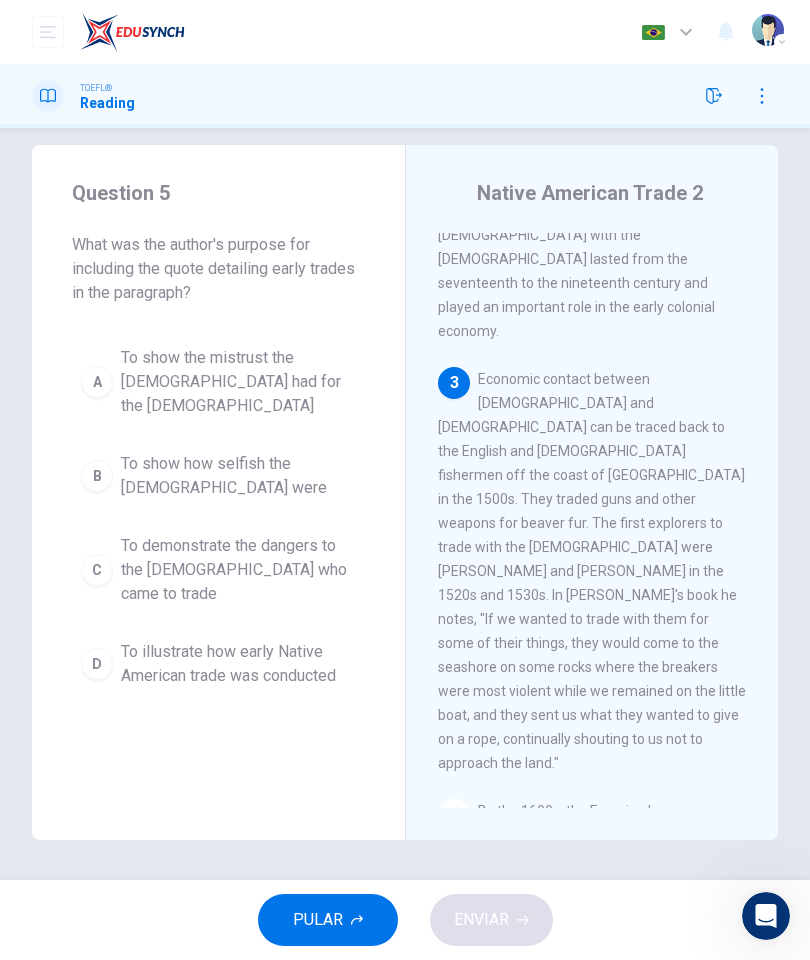 click on "Economic contact between [DEMOGRAPHIC_DATA] and [DEMOGRAPHIC_DATA] can be traced back to the English and [DEMOGRAPHIC_DATA] fishermen off the coast of [GEOGRAPHIC_DATA] in the 1500s. They traded guns and other weapons for beaver fur. The first explorers to trade with the [DEMOGRAPHIC_DATA] were [PERSON_NAME] and [PERSON_NAME] in the 1520s and 1530s. In [PERSON_NAME]'s book he notes, "If we wanted to trade with them for some of their things, they would come to the seashore on some rocks where the breakers were most violent while we remained on the little boat, and they sent us what they wanted to give on a rope, continually shouting to us not to approach the land."" at bounding box center [592, 571] 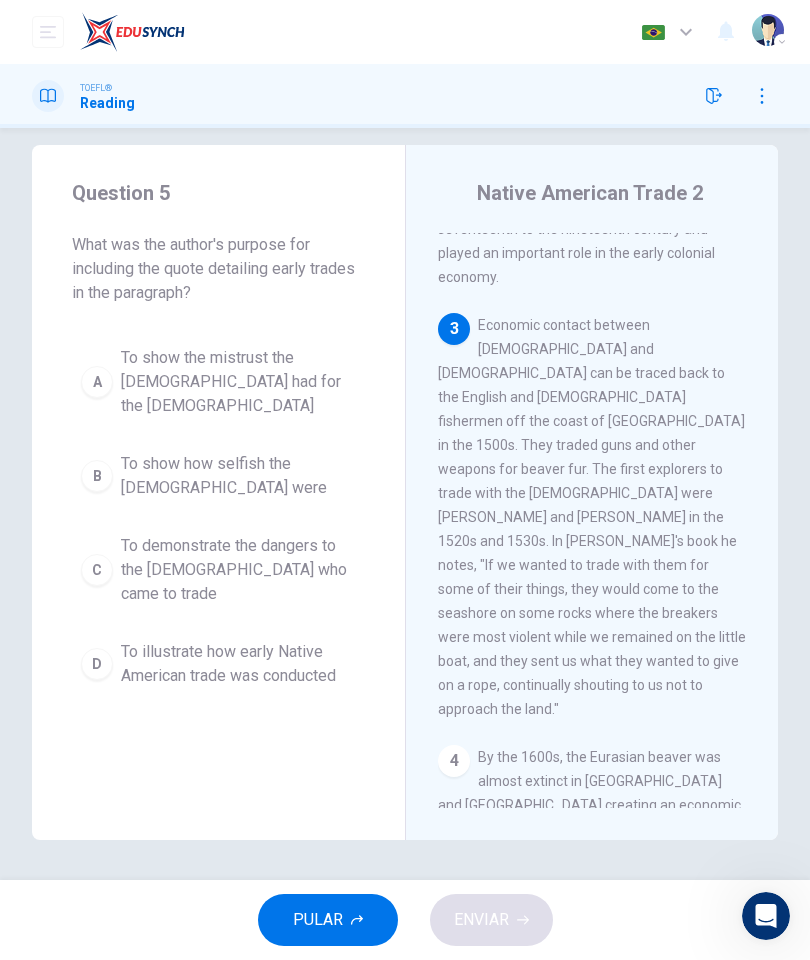 scroll, scrollTop: 737, scrollLeft: 0, axis: vertical 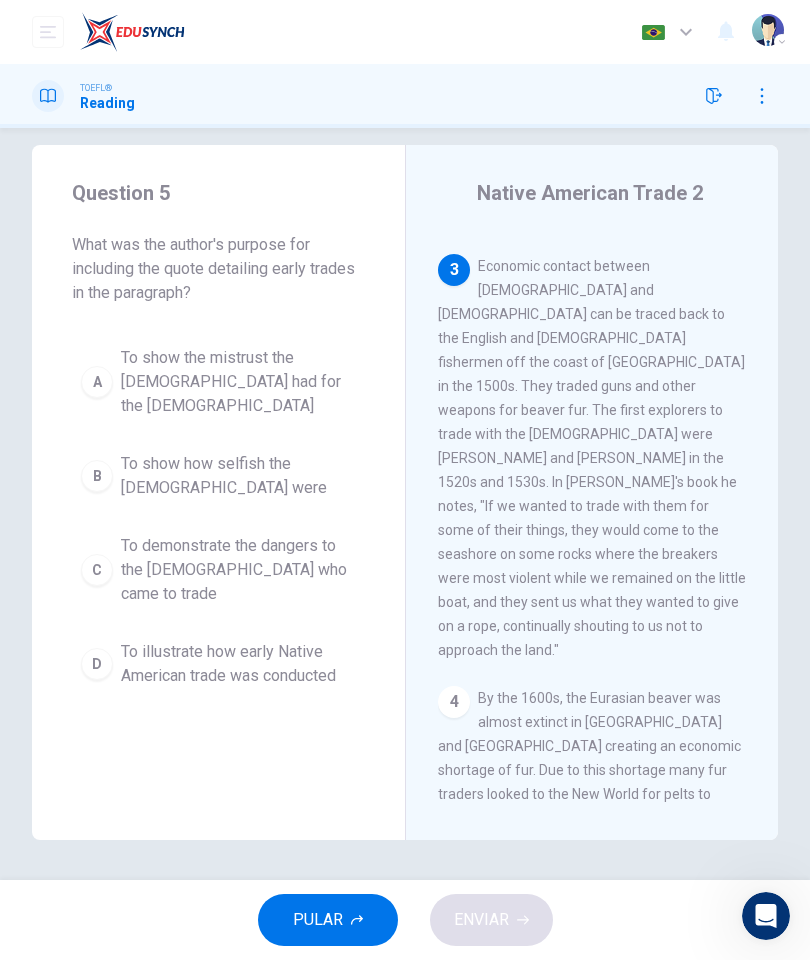 click on "Question 5 What was the author's purpose for including the quote detailing early trades in the paragraph? A To show the mistrust the [DEMOGRAPHIC_DATA] had for the [DEMOGRAPHIC_DATA] B To show how selfish the [DEMOGRAPHIC_DATA] were C To demonstrate the dangers to the [DEMOGRAPHIC_DATA] who came to trade D To illustrate how early [DEMOGRAPHIC_DATA] trade was conducted" at bounding box center (218, 437) 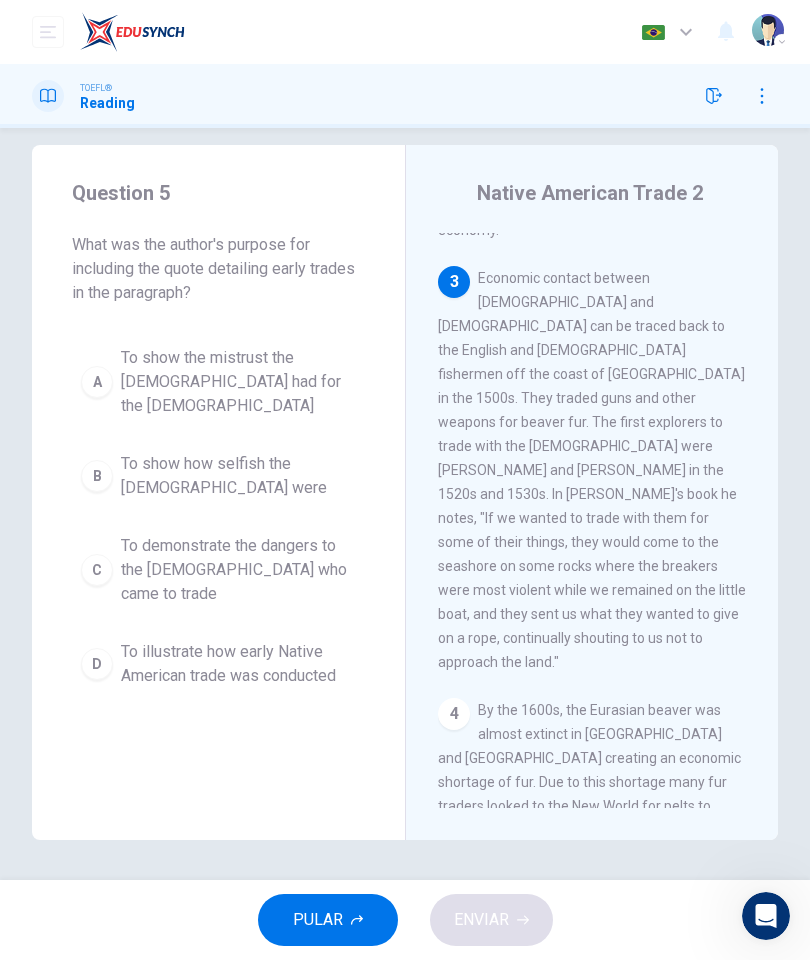 scroll, scrollTop: 783, scrollLeft: 0, axis: vertical 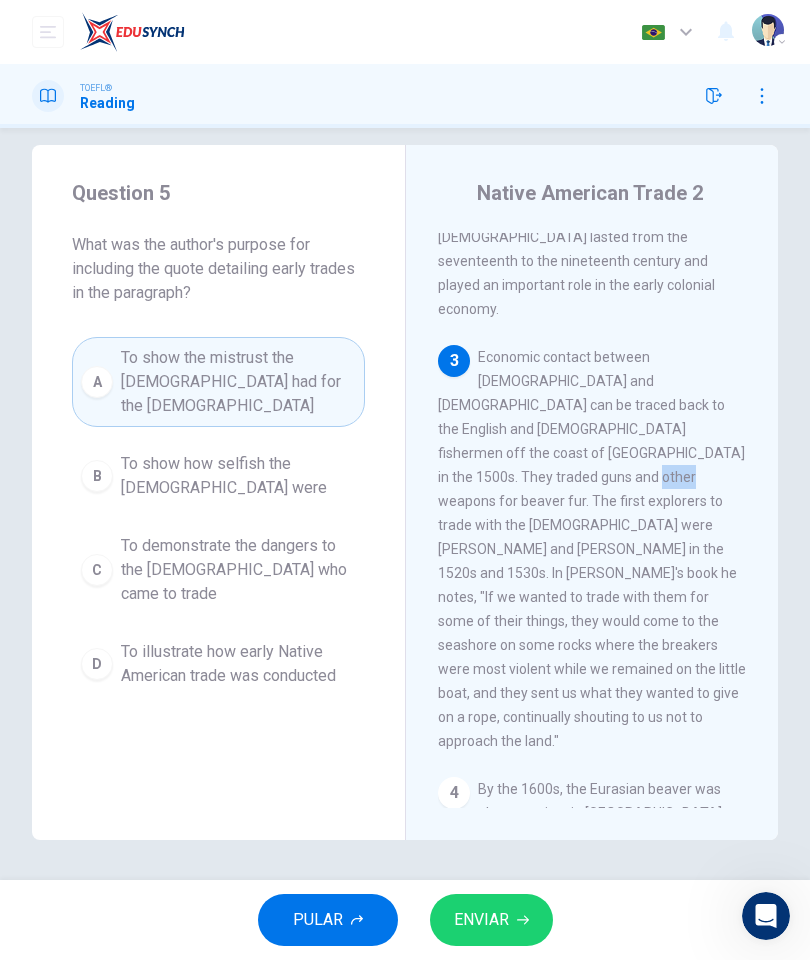 click on "Question 5 What was the author's purpose for including the quote detailing early trades in the paragraph? A To show the mistrust the [DEMOGRAPHIC_DATA] had for the [DEMOGRAPHIC_DATA] B To show how selfish the [DEMOGRAPHIC_DATA] were C To demonstrate the dangers to the [DEMOGRAPHIC_DATA] who came to trade D To illustrate how early [DEMOGRAPHIC_DATA] trade was conducted [DEMOGRAPHIC_DATA] Trade 2 1 The [DEMOGRAPHIC_DATA] trade is the trade between [DEMOGRAPHIC_DATA], their [DEMOGRAPHIC_DATA] descendants, and the [DEMOGRAPHIC_DATA] people of [GEOGRAPHIC_DATA] who are now known as [DEMOGRAPHIC_DATA] in the [GEOGRAPHIC_DATA], First Nations in [GEOGRAPHIC_DATA], whom were formerly known as [DEMOGRAPHIC_DATA]. Indian Trade is the term used to describe the people involved in the trade, which began in the 1500s, and had various products in different regions and eras. In most of Canada the term is synonymous with the fur trade such as beaver fur which, from the European point of view, was the most valuable product of the trade. 2 3 4 5 6" at bounding box center [405, 492] 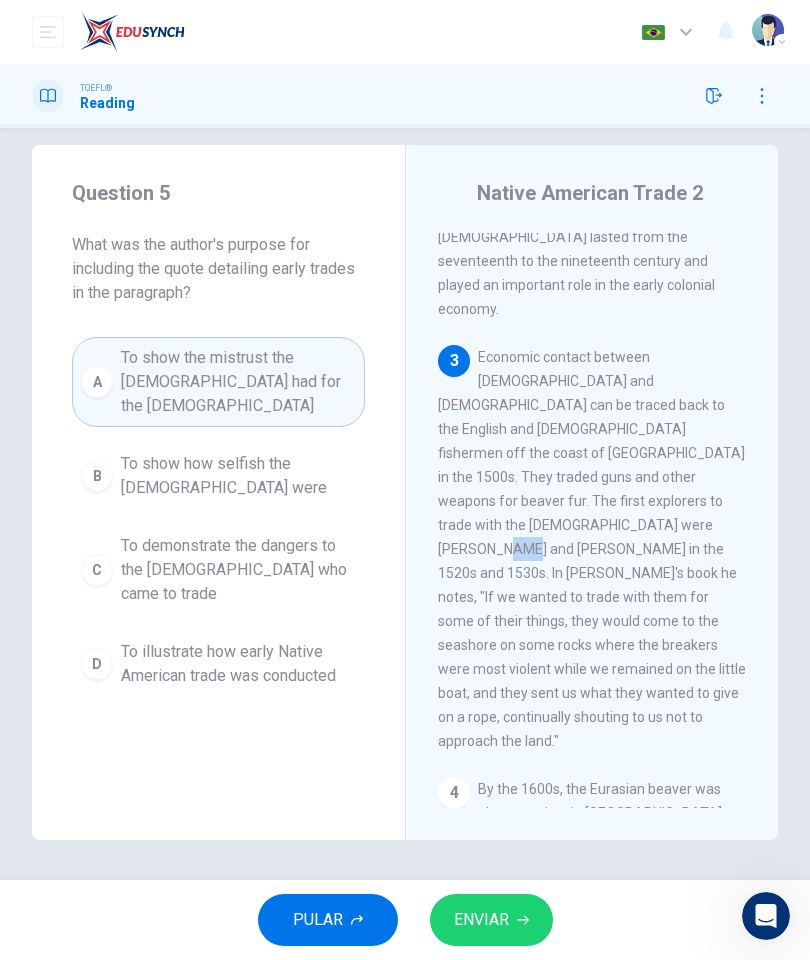 click on "1 The [DEMOGRAPHIC_DATA] trade is the trade between [DEMOGRAPHIC_DATA], their [DEMOGRAPHIC_DATA] descendants, and the [DEMOGRAPHIC_DATA] people of [GEOGRAPHIC_DATA] who are now known as [DEMOGRAPHIC_DATA] in the [GEOGRAPHIC_DATA], First Nations in [GEOGRAPHIC_DATA], whom were formerly known as [DEMOGRAPHIC_DATA]. Indian Trade is the term used to describe the people involved in the trade, which began in the 1500s, and had various products in different regions and eras. In most of Canada the term is synonymous with the fur trade such as beaver fur which, from the European point of view, was the most valuable product of the trade. 2 3 4 5 6" at bounding box center (605, 520) 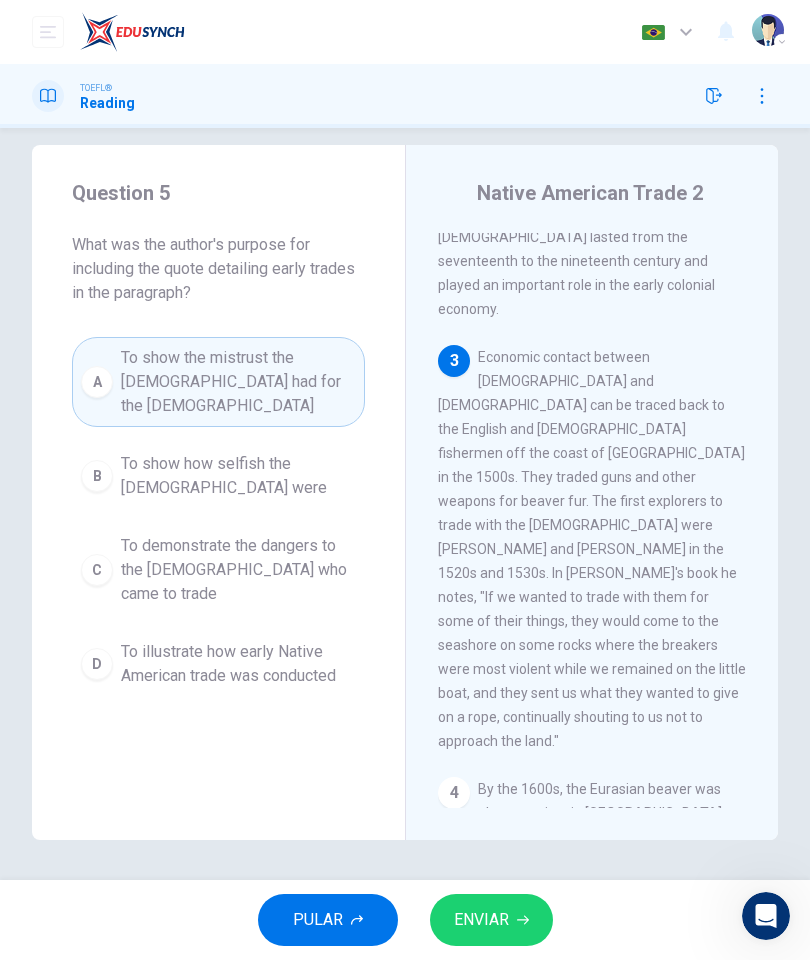 click on "D To illustrate how early Native American trade was conducted" at bounding box center [218, 664] 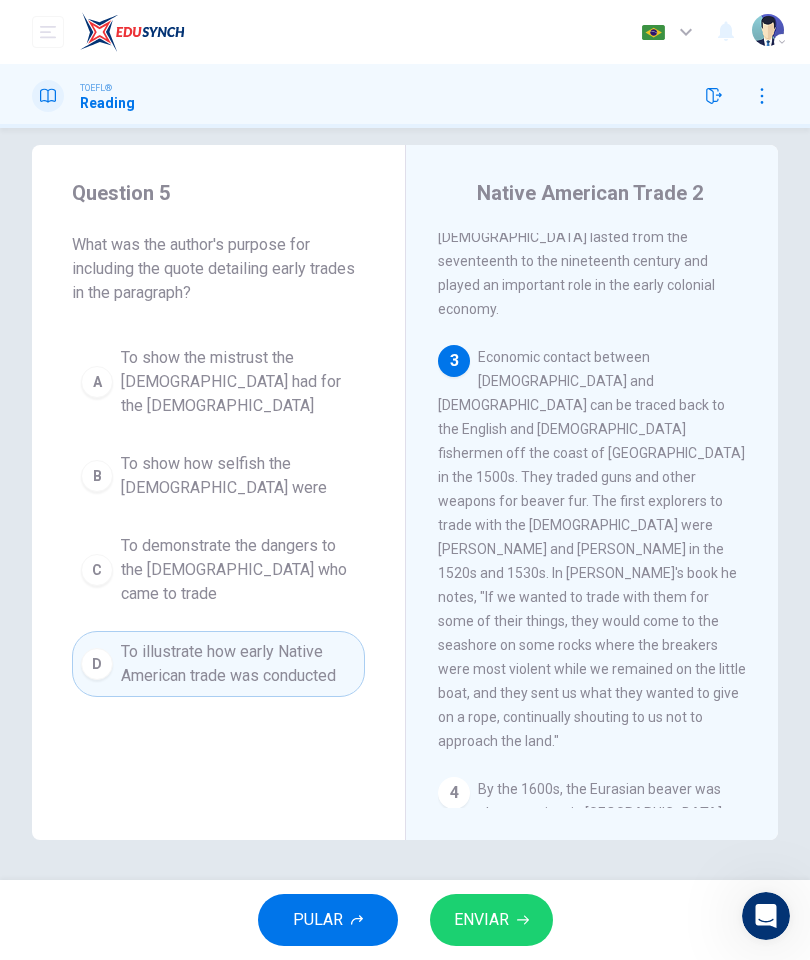 click on "ENVIAR" at bounding box center (491, 920) 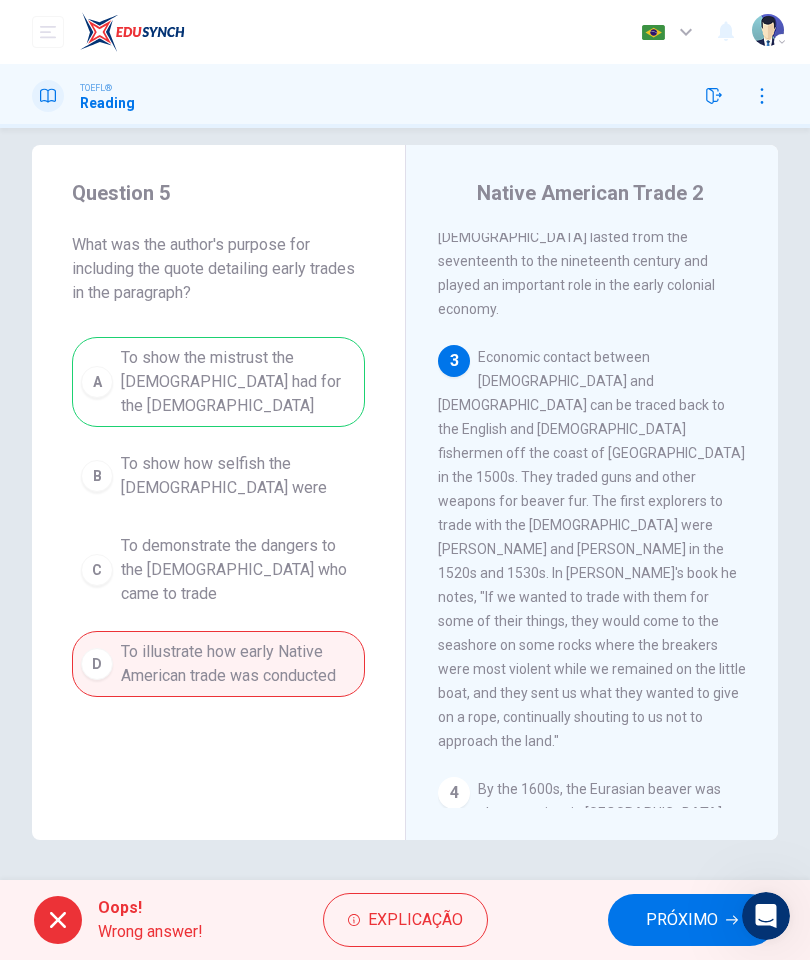 click on "A To show the mistrust the [DEMOGRAPHIC_DATA] had for the [DEMOGRAPHIC_DATA] B To show how selfish the [DEMOGRAPHIC_DATA] were C To demonstrate the dangers to the [DEMOGRAPHIC_DATA] who came to trade D To illustrate how early [DEMOGRAPHIC_DATA] trade was conducted" at bounding box center (218, 517) 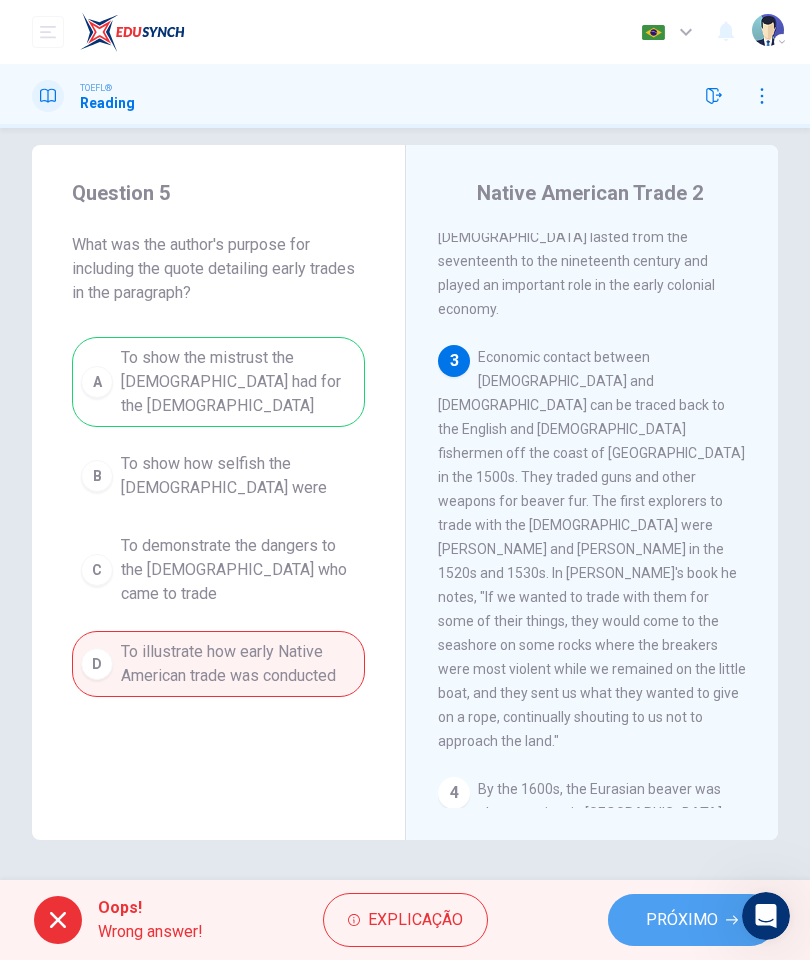 click on "PRÓXIMO" at bounding box center (692, 920) 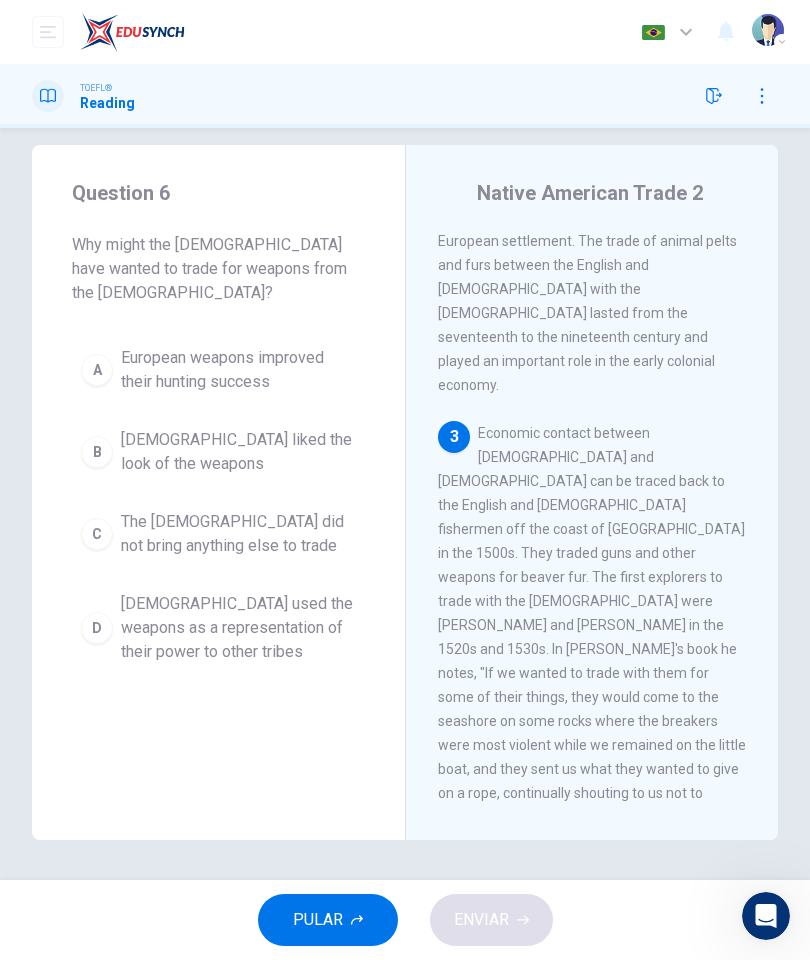 scroll, scrollTop: 619, scrollLeft: 0, axis: vertical 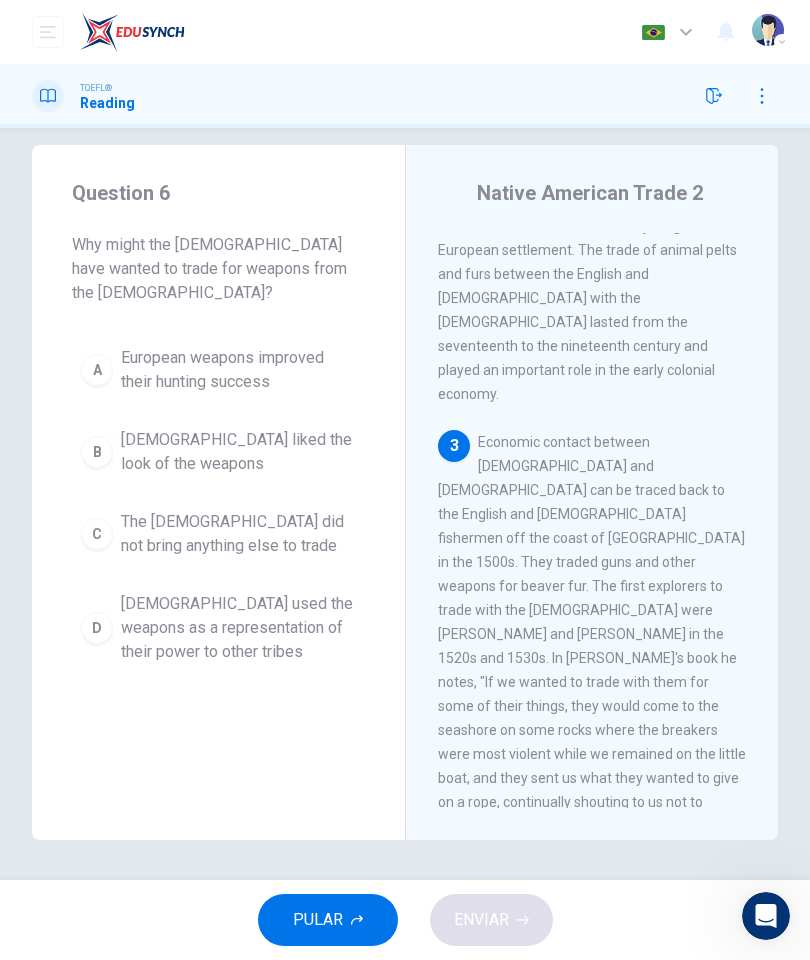 click at bounding box center (762, 96) 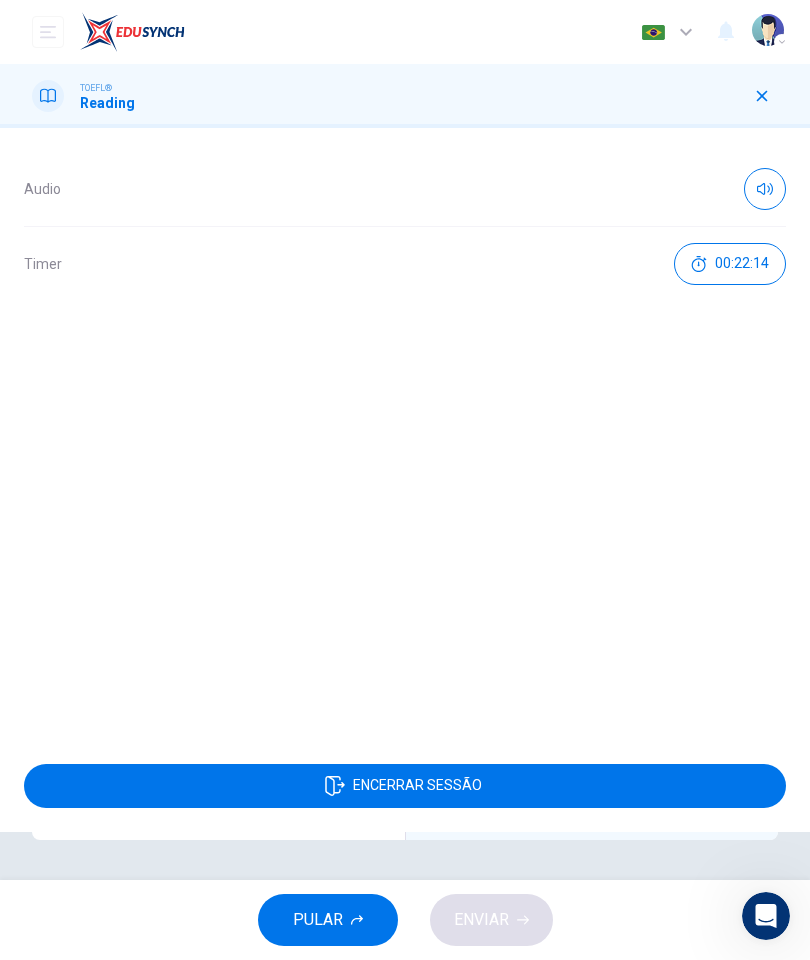 click on "Audio Timer 00:22:14" at bounding box center (405, 434) 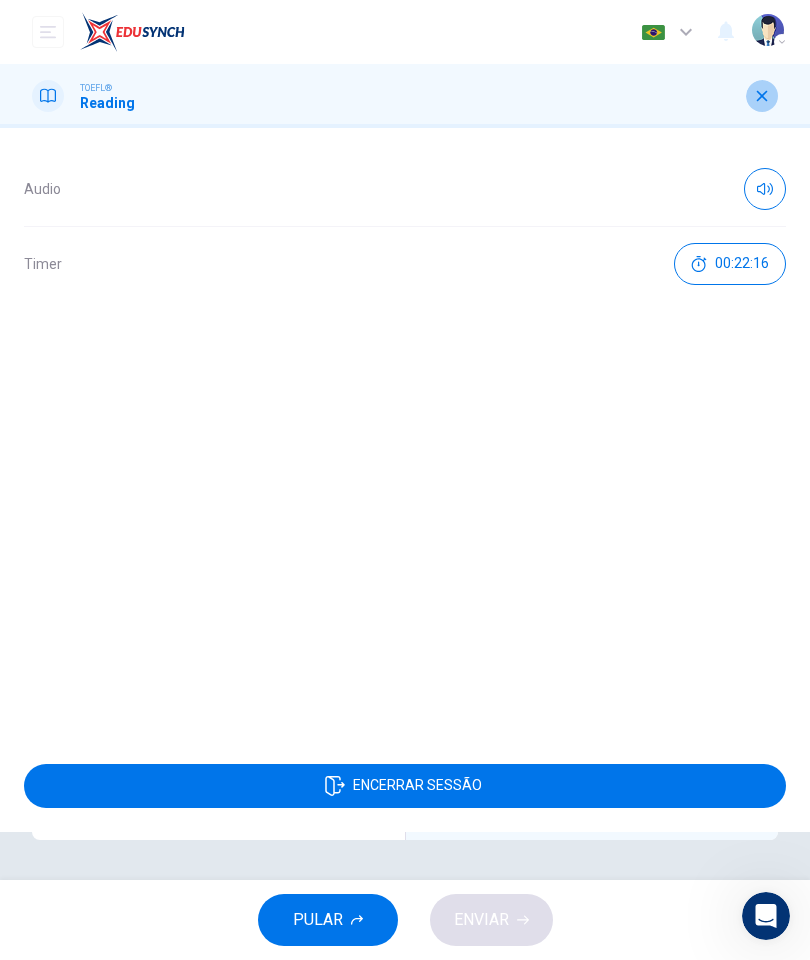 click at bounding box center [762, 96] 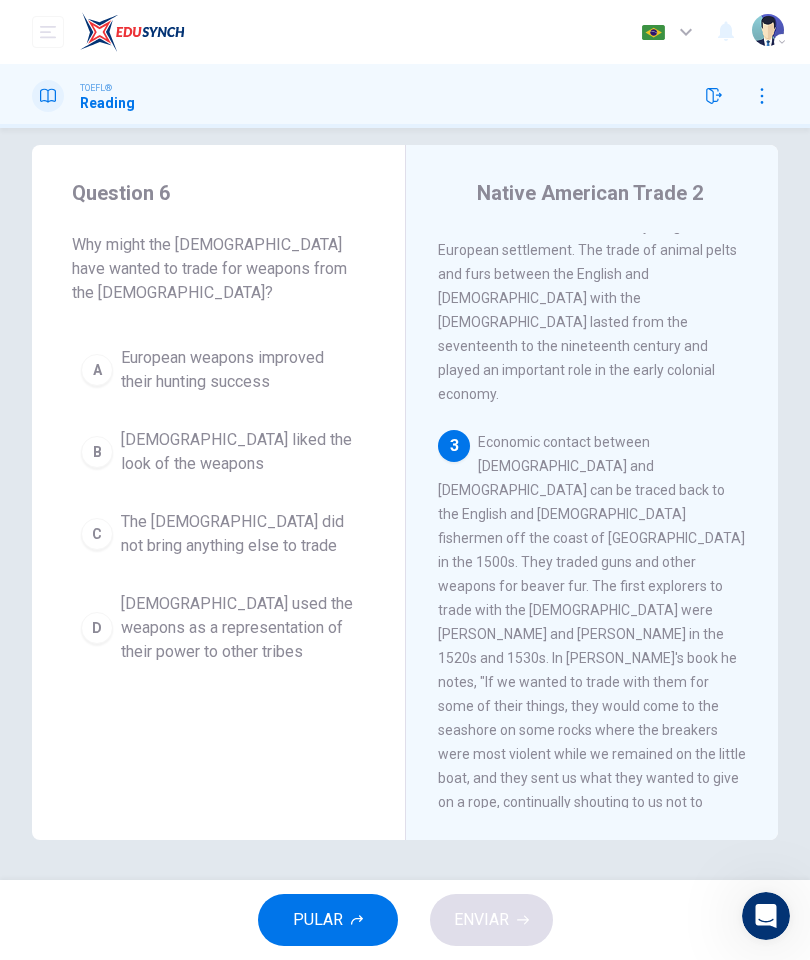 click at bounding box center [714, 96] 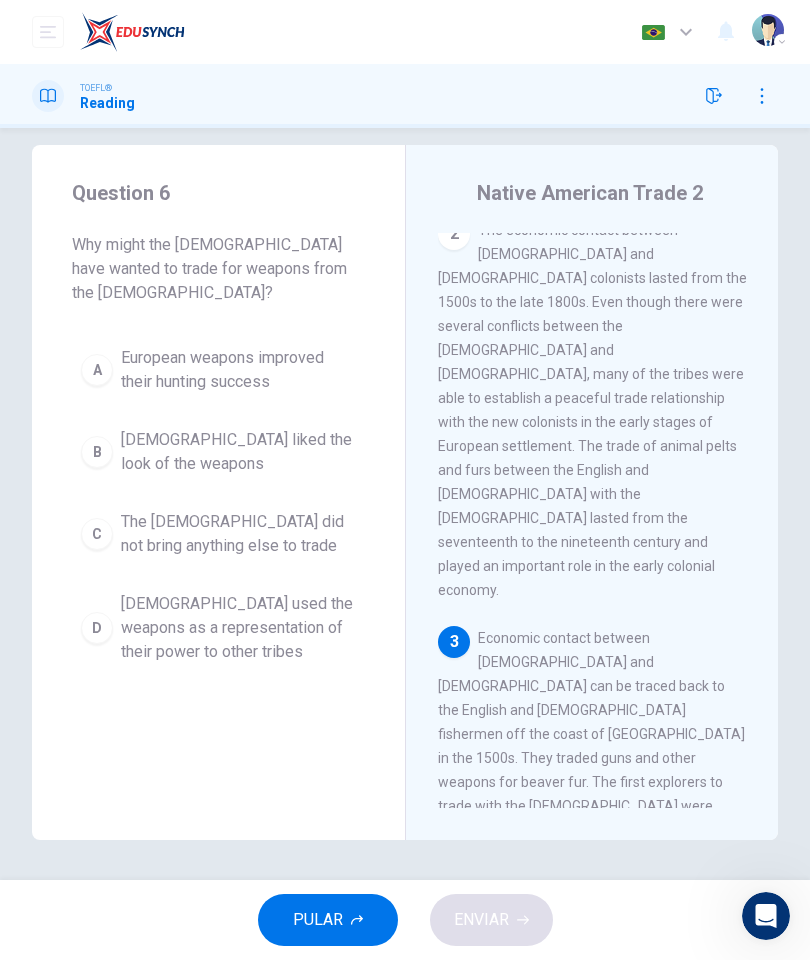 scroll, scrollTop: 423, scrollLeft: 0, axis: vertical 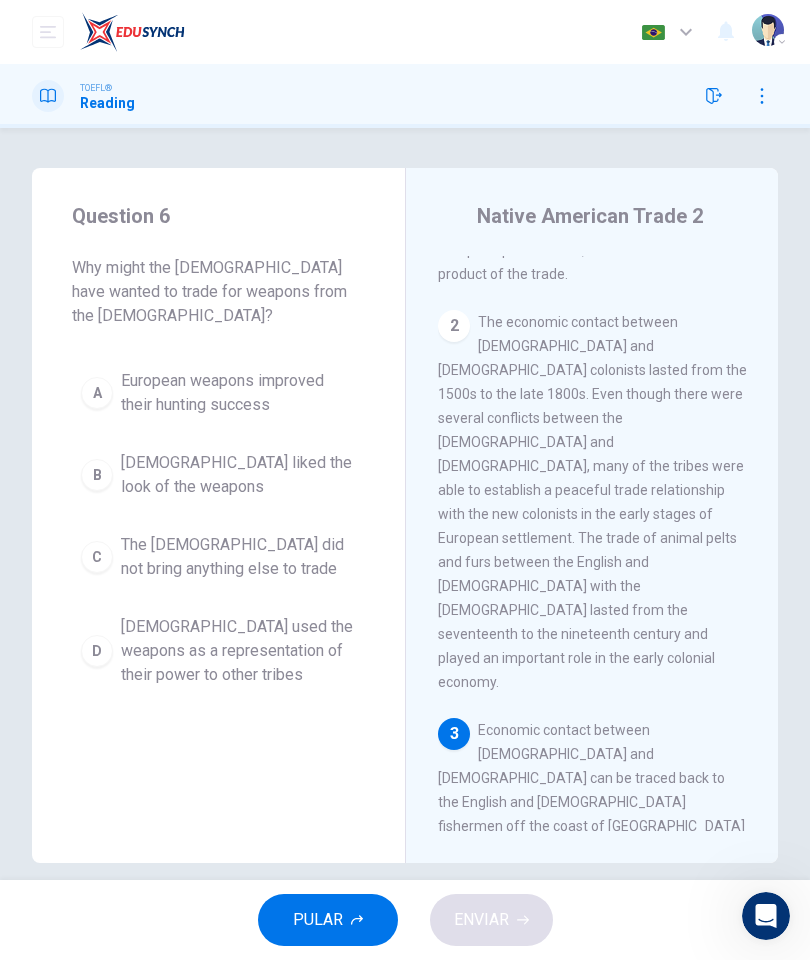 click on "2 The economic contact between [DEMOGRAPHIC_DATA] and [DEMOGRAPHIC_DATA] colonists lasted from the 1500s to the late 1800s. Even though there were several conflicts between the [DEMOGRAPHIC_DATA] and [DEMOGRAPHIC_DATA], many of the tribes were able to establish a peaceful trade relationship with the new colonists in the early stages of European settlement. The trade of animal pelts and furs between the English and [DEMOGRAPHIC_DATA] with the [DEMOGRAPHIC_DATA] lasted from the seventeenth to the nineteenth century and played an important role in the early colonial economy." at bounding box center (592, 502) 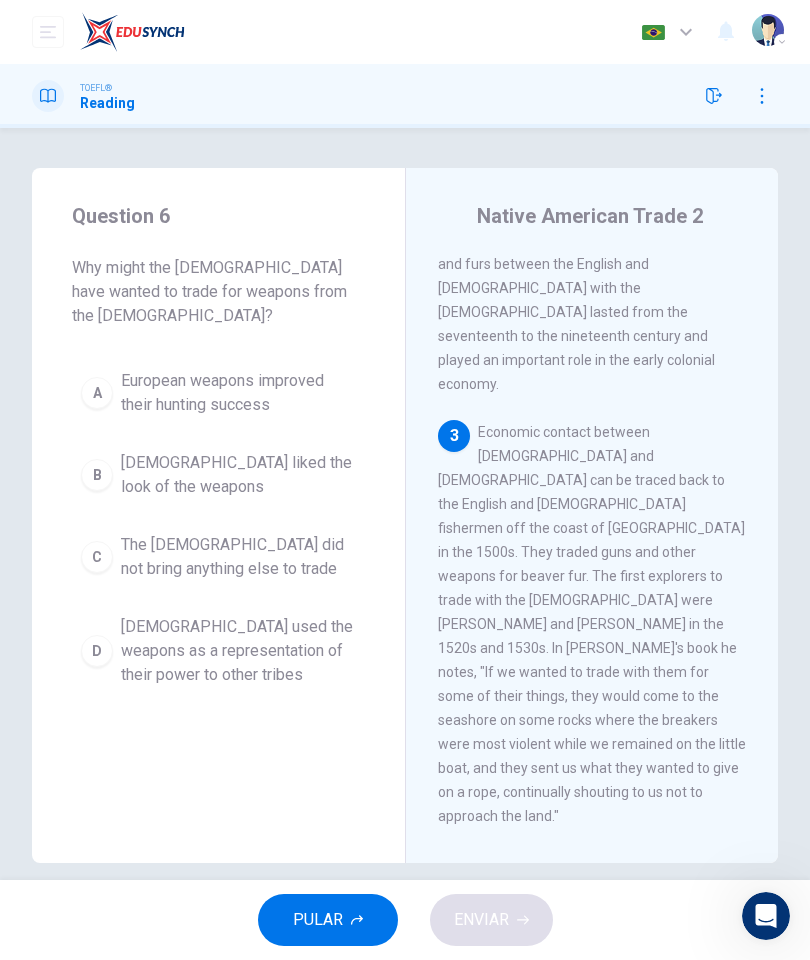 scroll, scrollTop: 653, scrollLeft: 0, axis: vertical 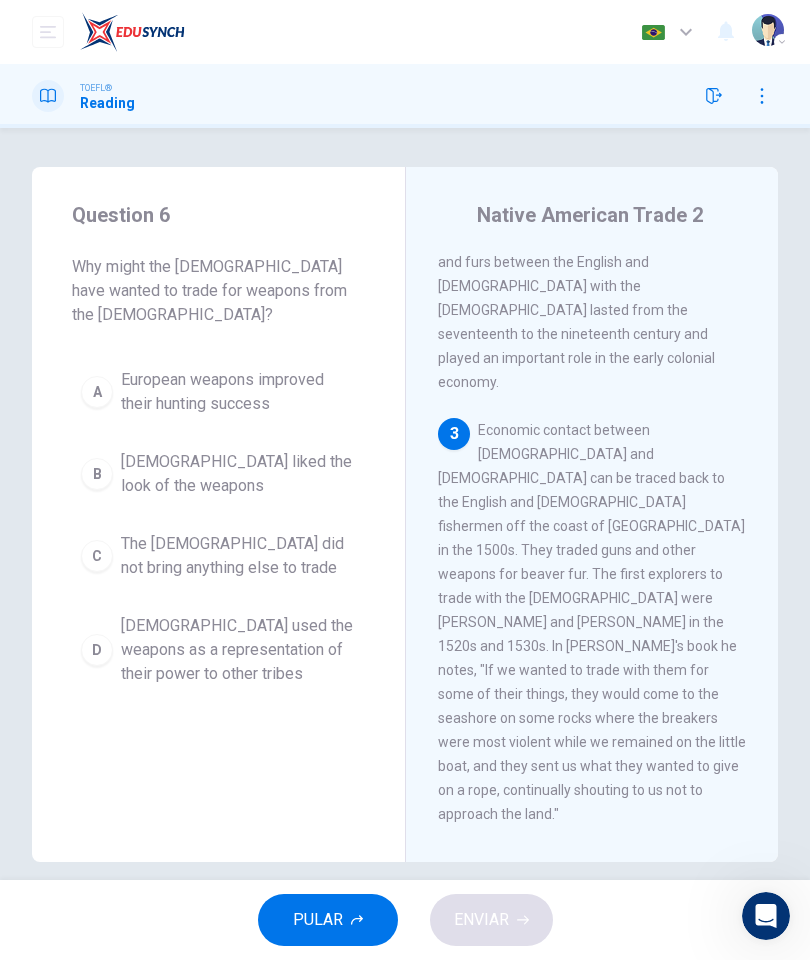 click on "Question 6 Why might the [DEMOGRAPHIC_DATA] have wanted to trade for weapons from the [DEMOGRAPHIC_DATA]? A European weapons improved their hunting success B [DEMOGRAPHIC_DATA] liked the look of the weapons C The [DEMOGRAPHIC_DATA] did not bring anything else to trade D [DEMOGRAPHIC_DATA] used the weapons as a representation of their power to other tribes [DEMOGRAPHIC_DATA] Trade 2 1 The [DEMOGRAPHIC_DATA] trade is the trade between [DEMOGRAPHIC_DATA], their [DEMOGRAPHIC_DATA] descendants, and the [DEMOGRAPHIC_DATA] people of [GEOGRAPHIC_DATA] who are now known as [DEMOGRAPHIC_DATA] in the [GEOGRAPHIC_DATA], First Nations in [GEOGRAPHIC_DATA], whom were formerly known as [DEMOGRAPHIC_DATA]. Indian Trade is the term used to describe the people involved in the trade, which began in the 1500s, and had various products in different regions and eras. In most of Canada the term is synonymous with the fur trade such as beaver fur which, from the European point of view, was the most valuable product of the trade. 2 3 4 5 6" at bounding box center [405, 514] 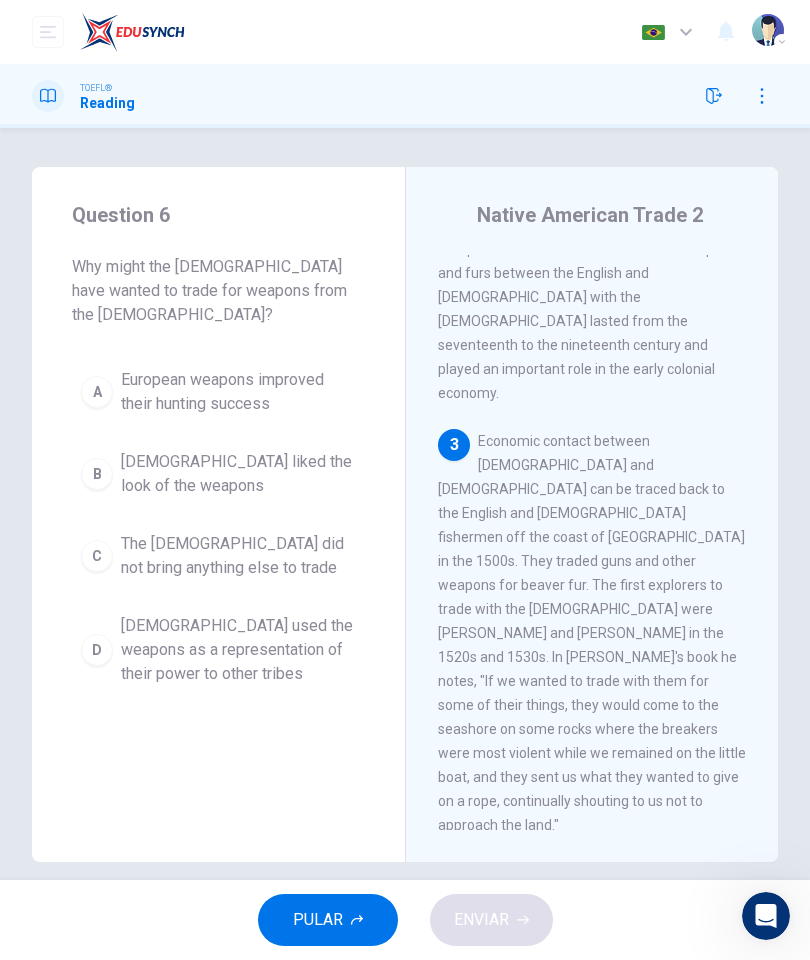 scroll, scrollTop: 642, scrollLeft: 0, axis: vertical 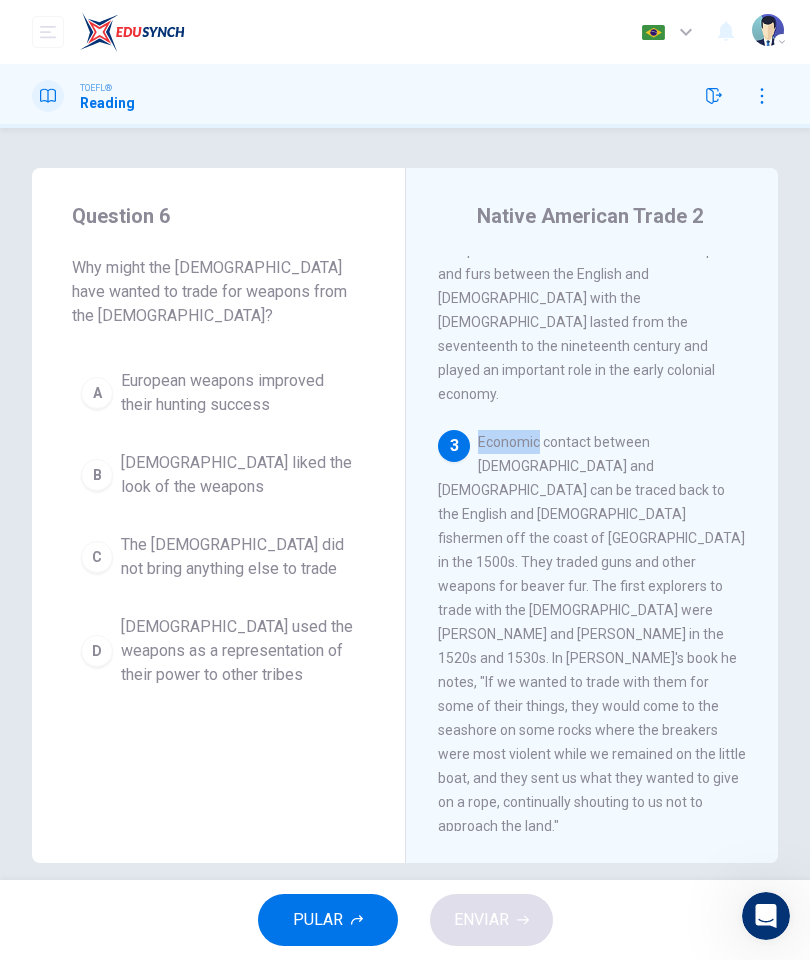 click on "D [DEMOGRAPHIC_DATA] used the weapons as a representation of their power to other tribes" at bounding box center (218, 651) 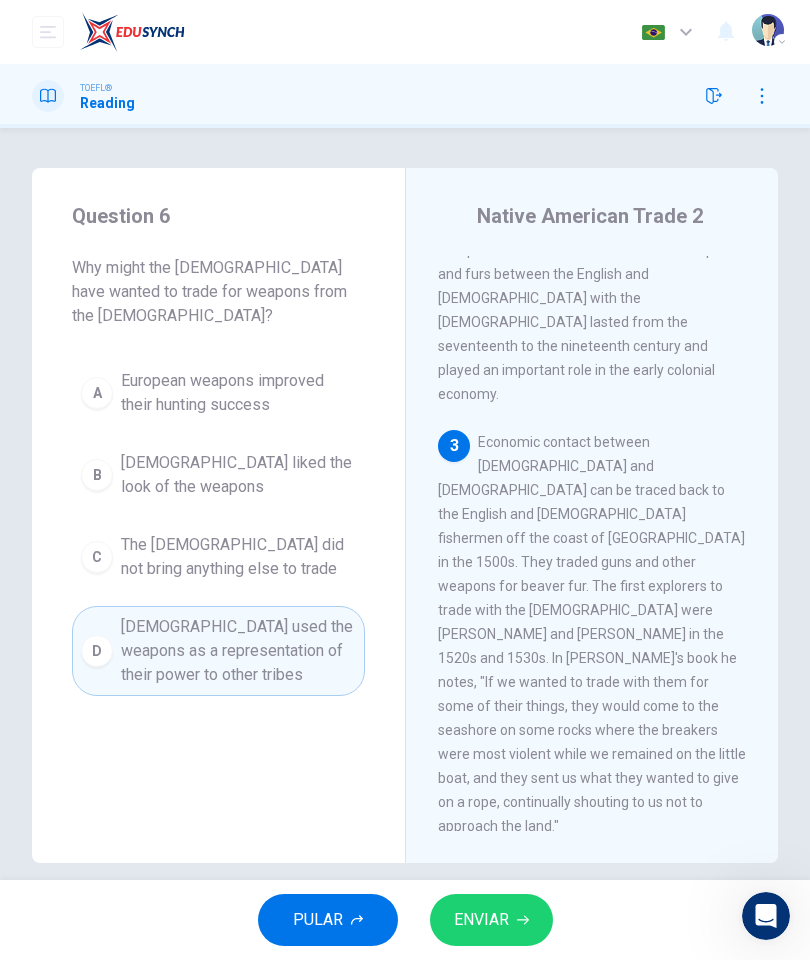 click on "Question 6 Why might the [DEMOGRAPHIC_DATA] have wanted to trade for weapons from the [DEMOGRAPHIC_DATA]? A European weapons improved their hunting success B [DEMOGRAPHIC_DATA] liked the look of the weapons C The [DEMOGRAPHIC_DATA] did not bring anything else to trade D [DEMOGRAPHIC_DATA] used the weapons as a representation of their power to other tribes [DEMOGRAPHIC_DATA] Trade 2 1 The [DEMOGRAPHIC_DATA] trade is the trade between [DEMOGRAPHIC_DATA], their [DEMOGRAPHIC_DATA] descendants, and the [DEMOGRAPHIC_DATA] people of [GEOGRAPHIC_DATA] who are now known as [DEMOGRAPHIC_DATA] in the [GEOGRAPHIC_DATA], First Nations in [GEOGRAPHIC_DATA], whom were formerly known as [DEMOGRAPHIC_DATA]. Indian Trade is the term used to describe the people involved in the trade, which began in the 1500s, and had various products in different regions and eras. In most of Canada the term is synonymous with the fur trade such as beaver fur which, from the European point of view, was the most valuable product of the trade. 2 3 4 5 6" at bounding box center (405, 515) 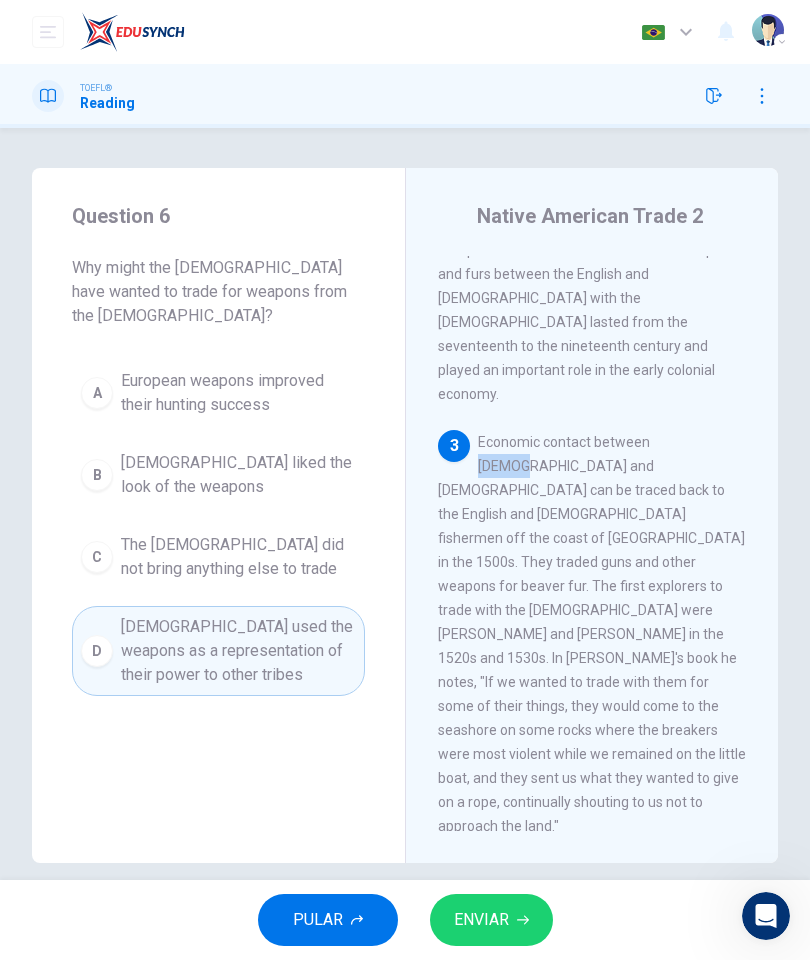 click on "1 The [DEMOGRAPHIC_DATA] trade is the trade between [DEMOGRAPHIC_DATA], their [DEMOGRAPHIC_DATA] descendants, and the [DEMOGRAPHIC_DATA] people of [GEOGRAPHIC_DATA] who are now known as [DEMOGRAPHIC_DATA] in the [GEOGRAPHIC_DATA], First Nations in [GEOGRAPHIC_DATA], whom were formerly known as [DEMOGRAPHIC_DATA]. Indian Trade is the term used to describe the people involved in the trade, which began in the 1500s, and had various products in different regions and eras. In most of Canada the term is synonymous with the fur trade such as beaver fur which, from the European point of view, was the most valuable product of the trade. 2 3 4 5 6" at bounding box center (605, 543) 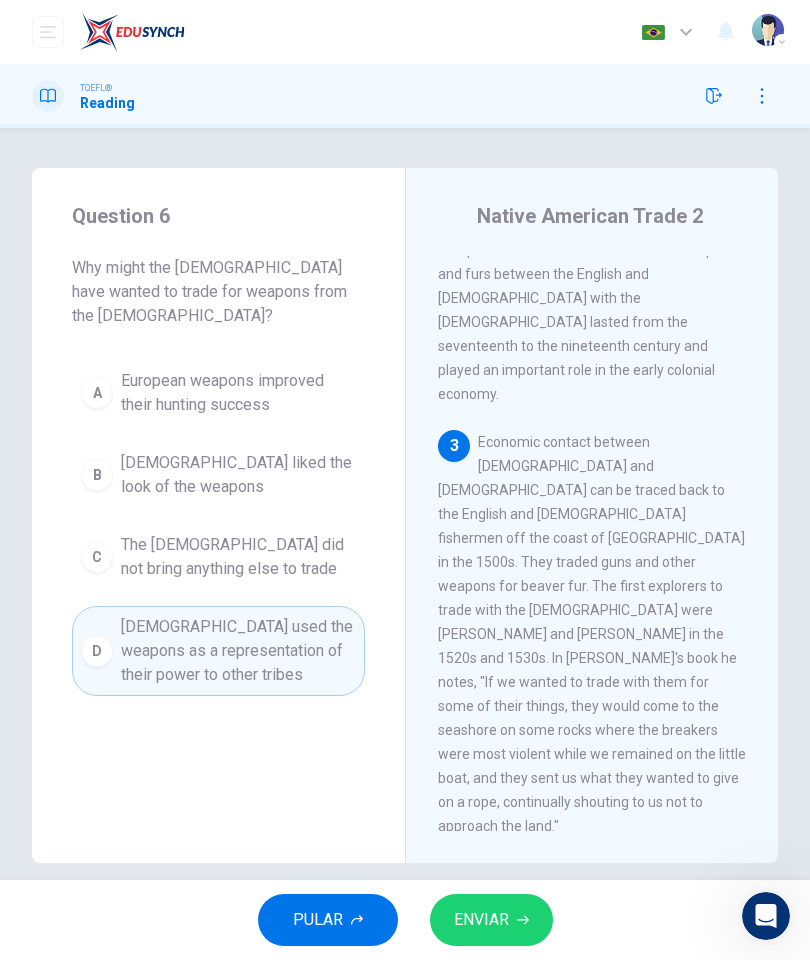 click on "Economic contact between [DEMOGRAPHIC_DATA] and [DEMOGRAPHIC_DATA] can be traced back to the English and [DEMOGRAPHIC_DATA] fishermen off the coast of [GEOGRAPHIC_DATA] in the 1500s. They traded guns and other weapons for beaver fur. The first explorers to trade with the [DEMOGRAPHIC_DATA] were [PERSON_NAME] and [PERSON_NAME] in the 1520s and 1530s. In [PERSON_NAME]'s book he notes, "If we wanted to trade with them for some of their things, they would come to the seashore on some rocks where the breakers were most violent while we remained on the little boat, and they sent us what they wanted to give on a rope, continually shouting to us not to approach the land."" at bounding box center [592, 634] 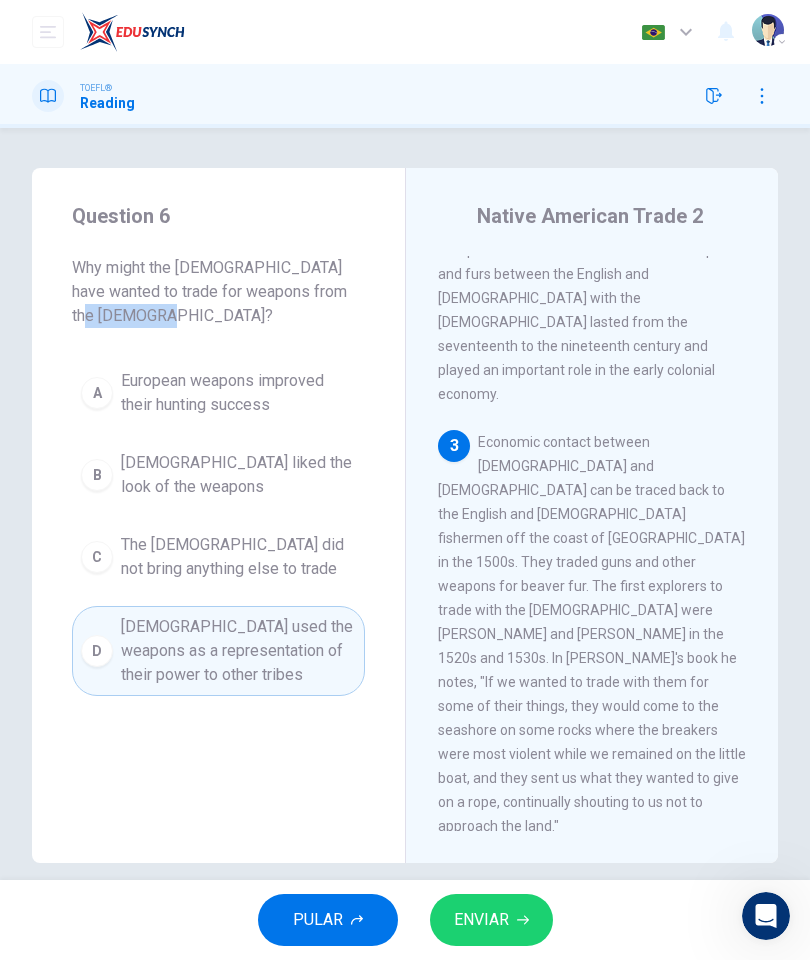 click on "Question 6 Why might the [DEMOGRAPHIC_DATA] have wanted to trade for weapons from the [DEMOGRAPHIC_DATA]? A European weapons improved their hunting success B [DEMOGRAPHIC_DATA] liked the look of the weapons C The [DEMOGRAPHIC_DATA] did not bring anything else to trade D [DEMOGRAPHIC_DATA] used the weapons as a representation of their power to other tribes" at bounding box center (218, 448) 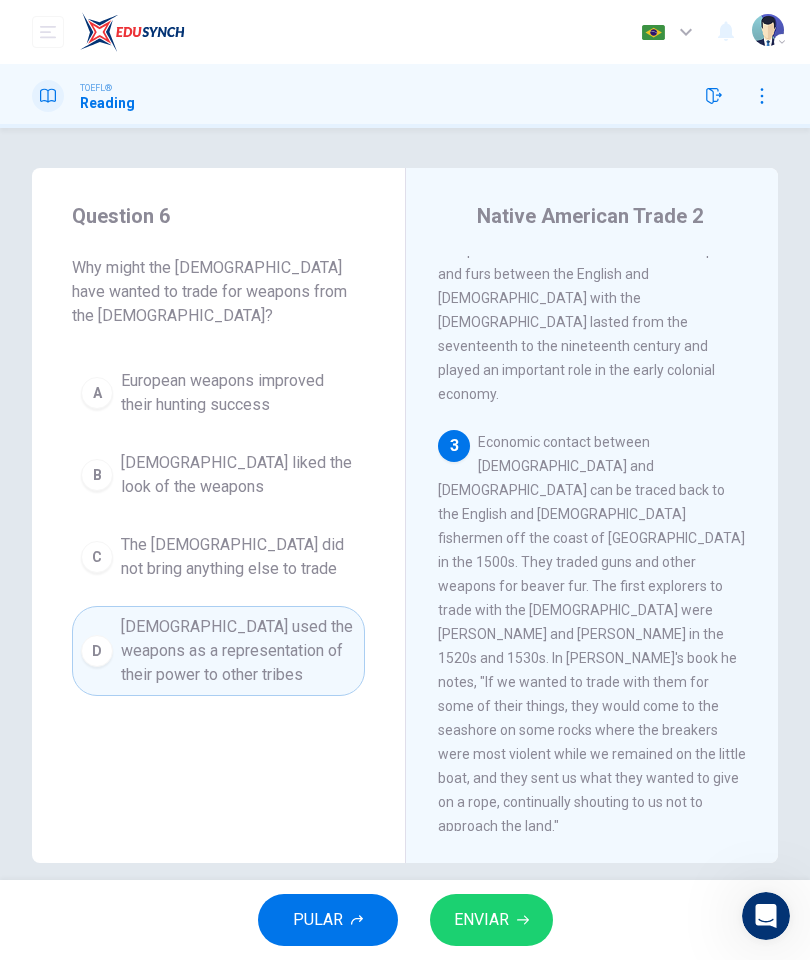 click on "A European weapons improved their hunting success" at bounding box center (218, 393) 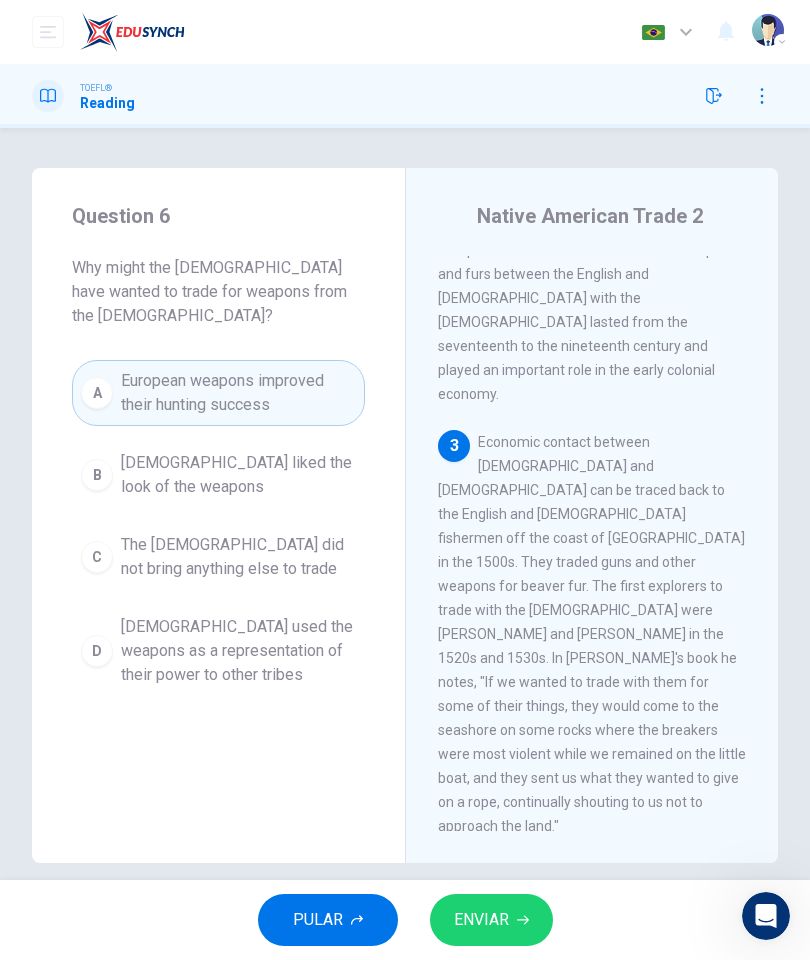 click on "B [DEMOGRAPHIC_DATA] liked the look of the weapons" at bounding box center (218, 475) 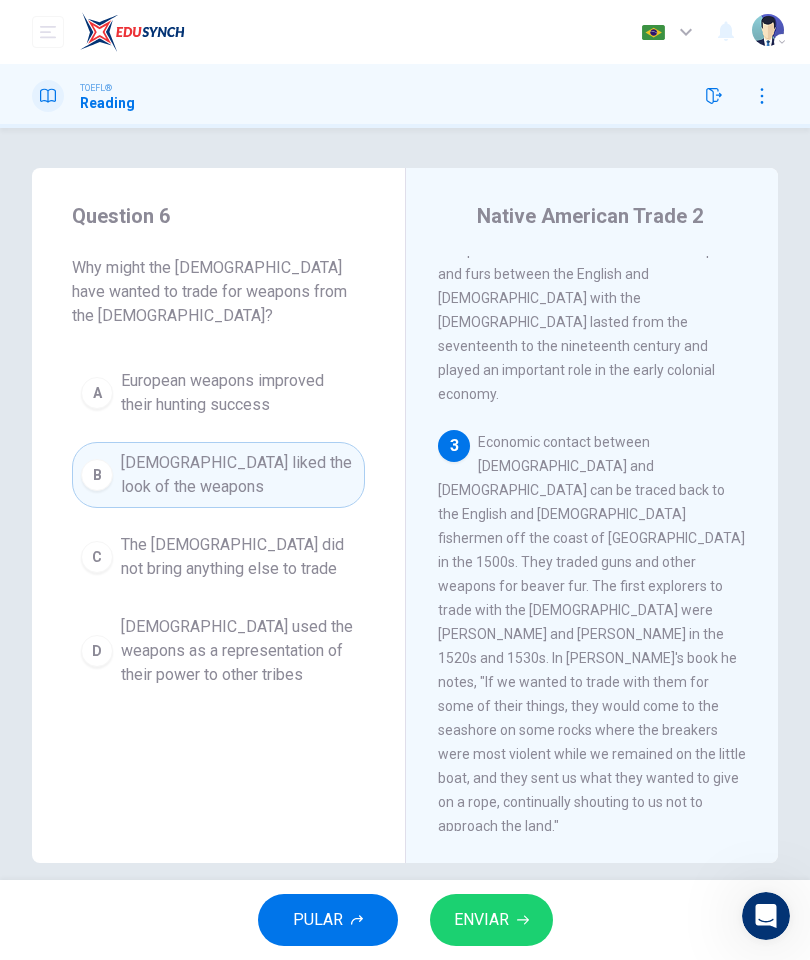 click on "B [DEMOGRAPHIC_DATA] liked the look of the weapons" at bounding box center [218, 475] 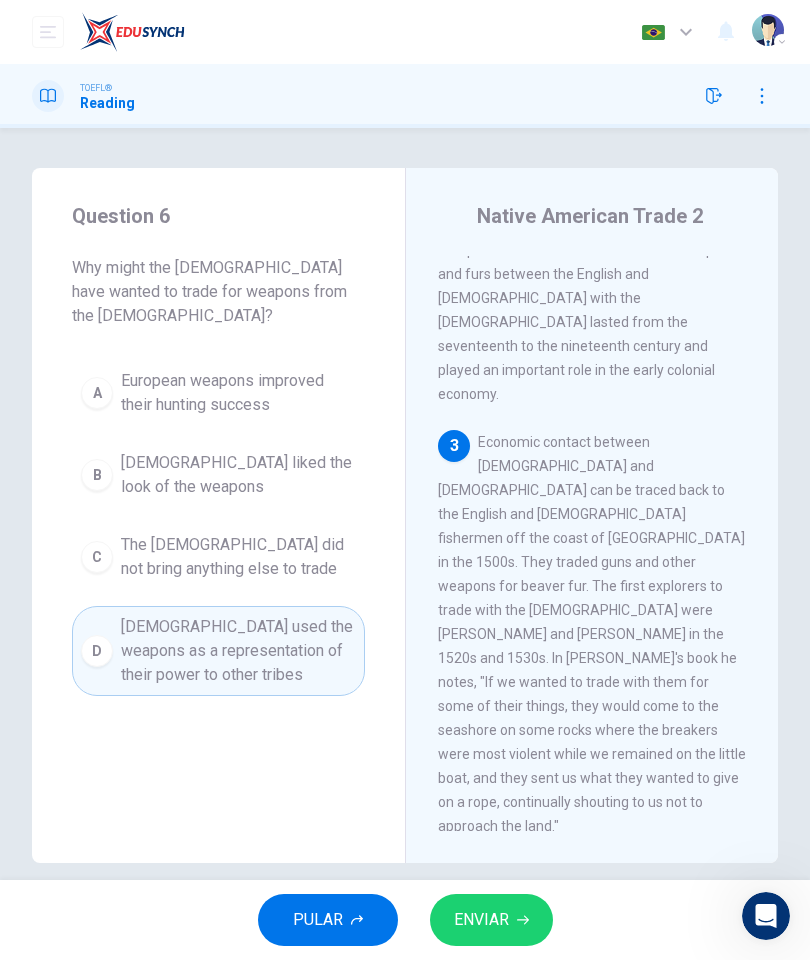 click on "ENVIAR" at bounding box center [481, 920] 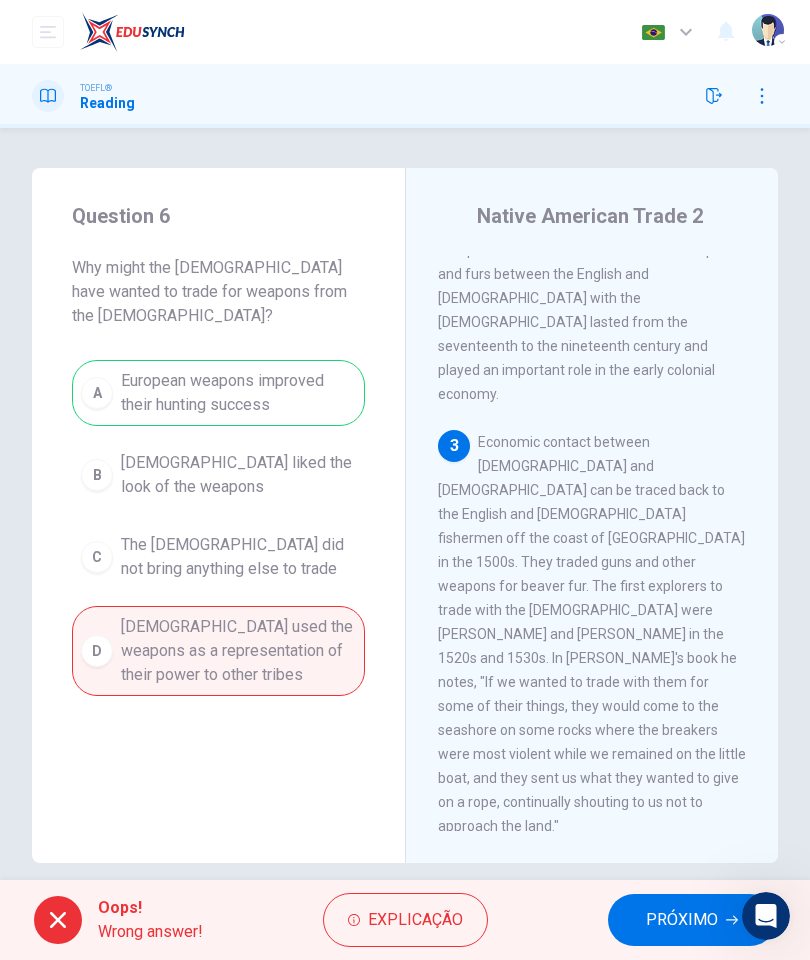 click on "A European weapons improved their hunting success B [DEMOGRAPHIC_DATA] liked the look of the weapons C The [DEMOGRAPHIC_DATA] did not bring anything else to trade D [DEMOGRAPHIC_DATA] used the weapons as a representation of their power to other tribes" at bounding box center (218, 528) 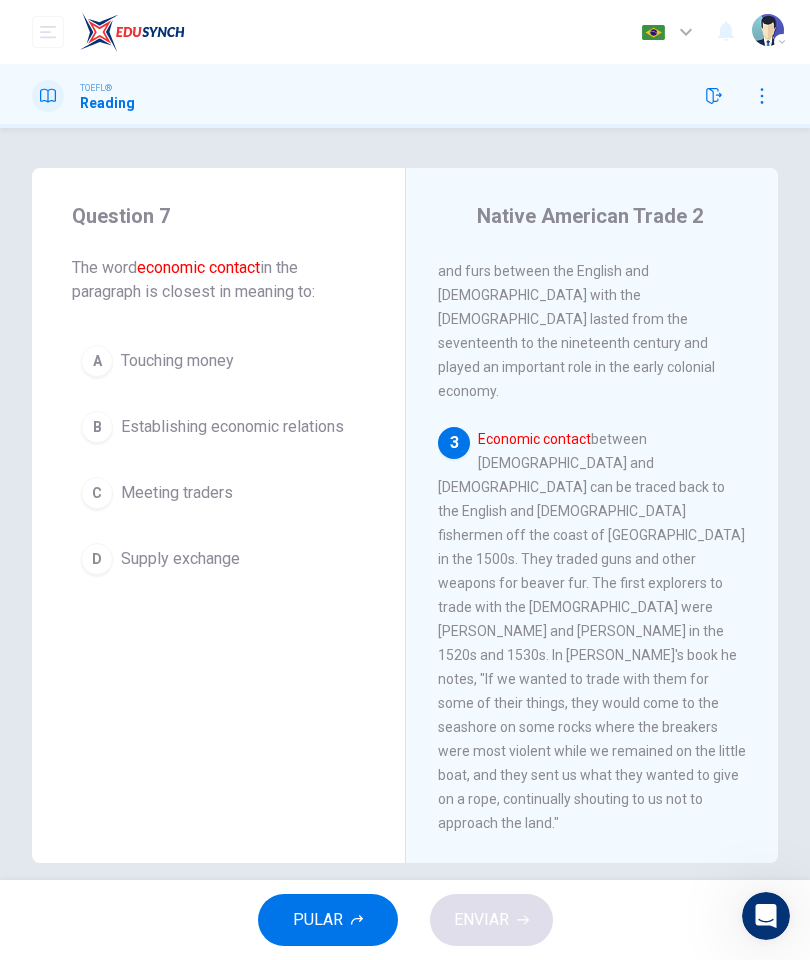 scroll, scrollTop: 648, scrollLeft: 0, axis: vertical 